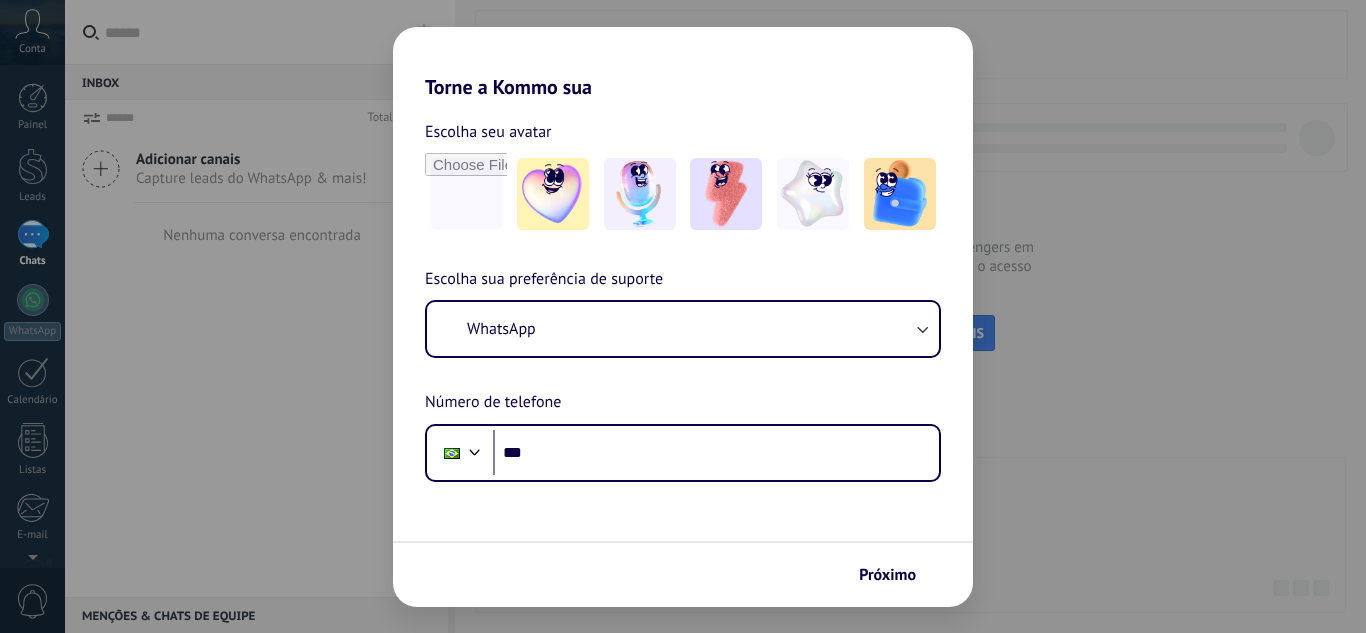 scroll, scrollTop: 0, scrollLeft: 0, axis: both 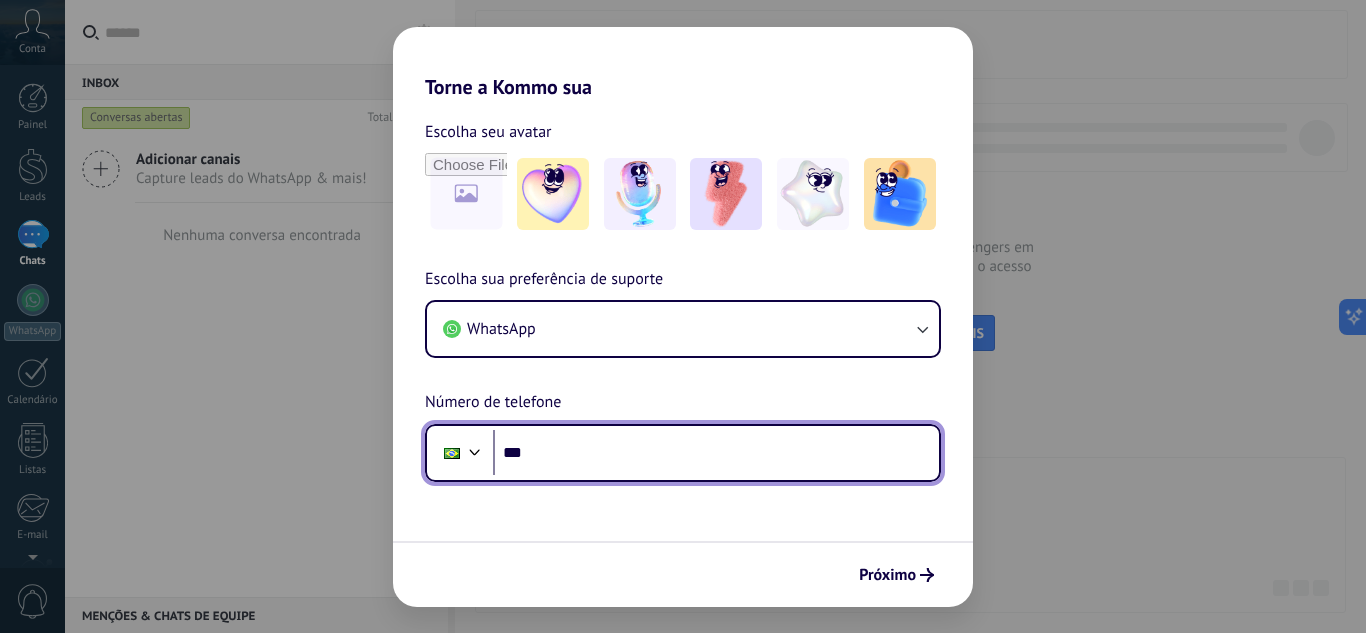 click on "***" at bounding box center [716, 453] 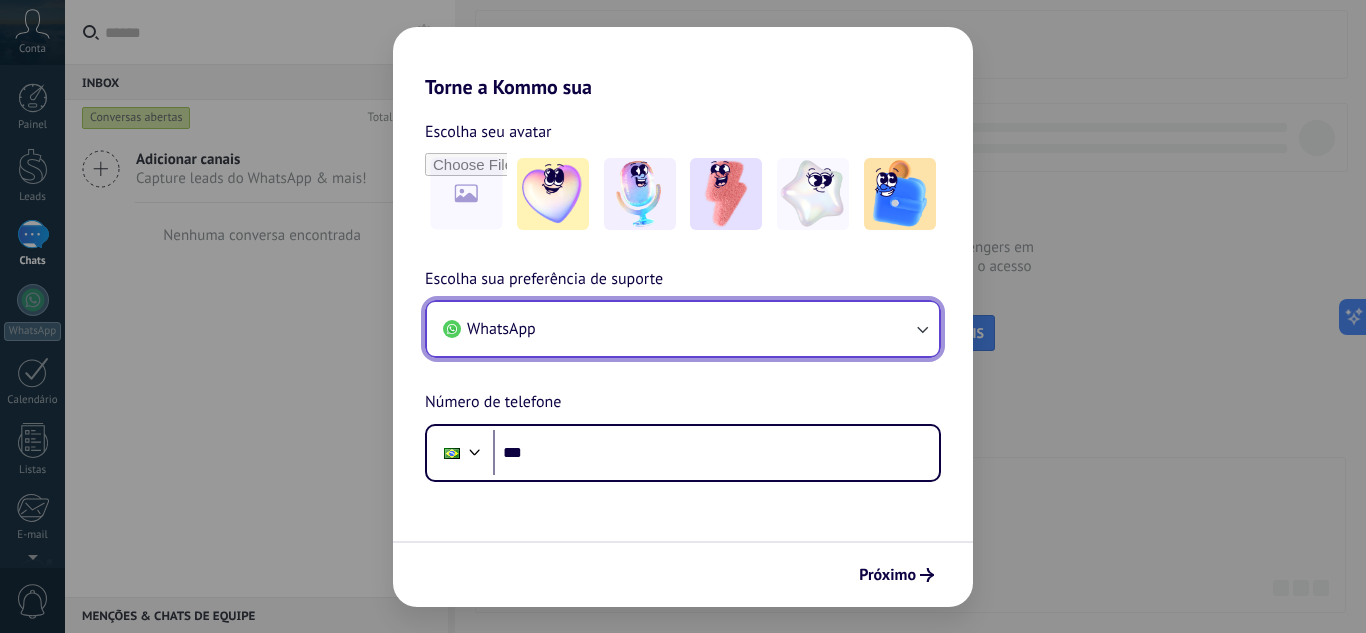 click 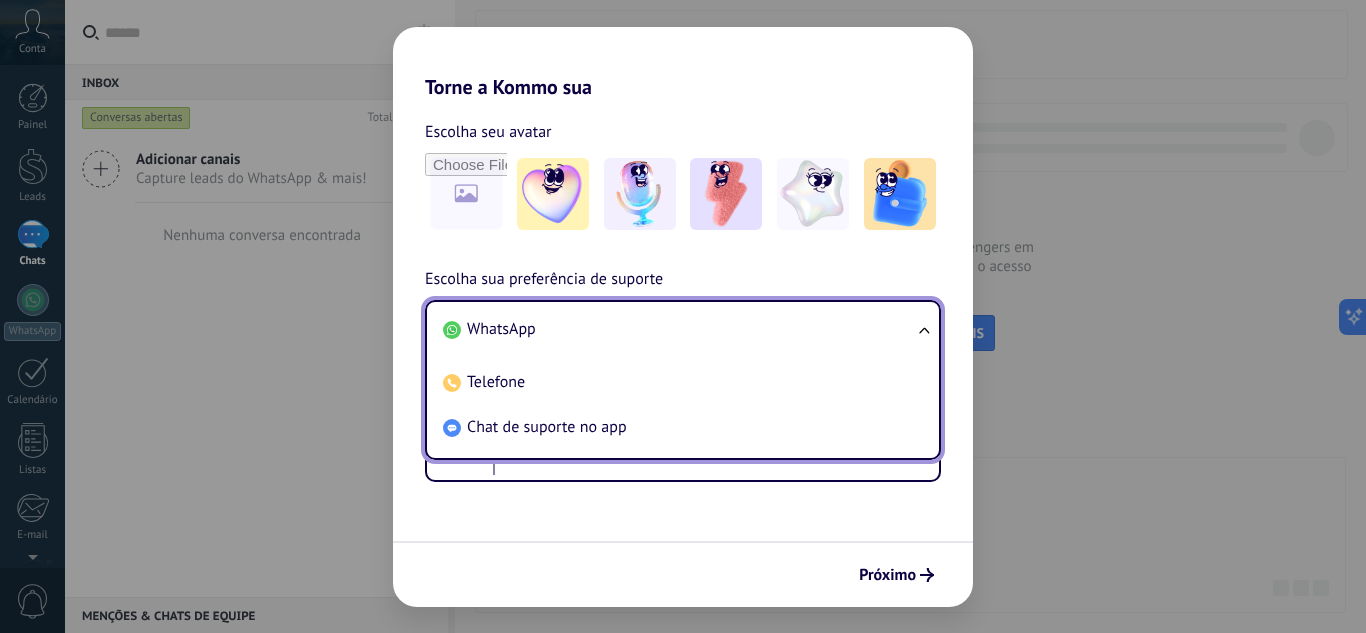 click on "WhatsApp Telefone Chat de suporte no app" at bounding box center [683, 380] 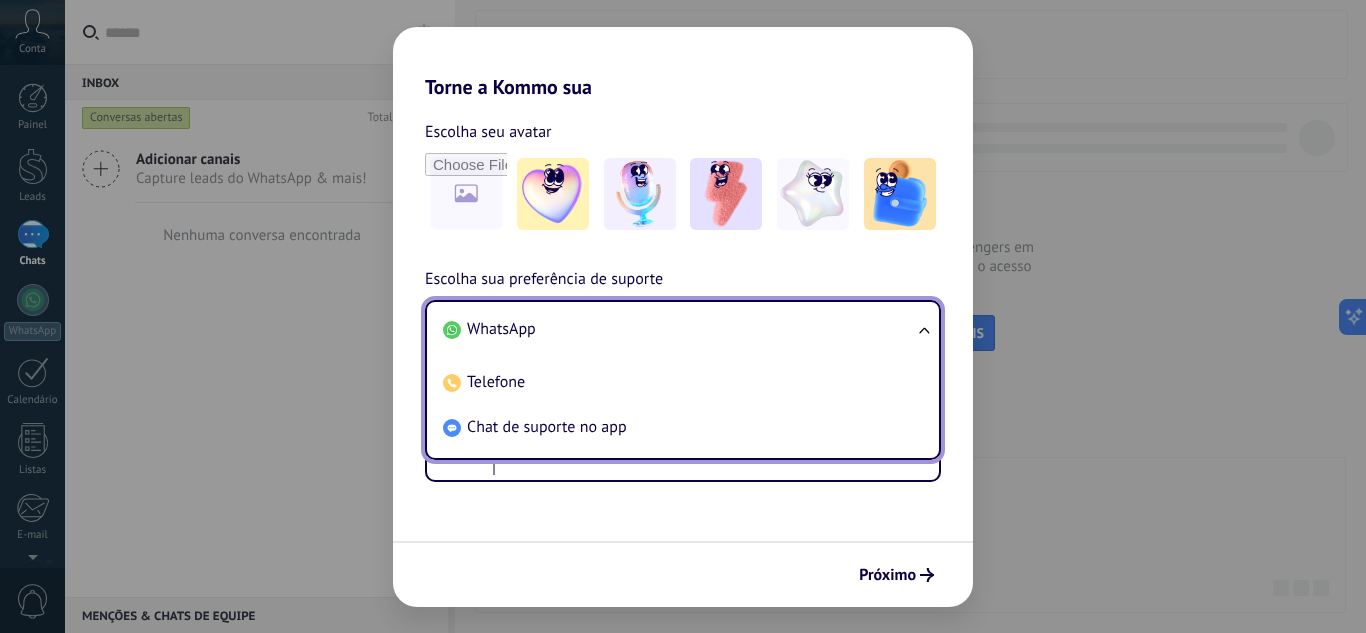 click on "Torne a Kommo sua Escolha seu avatar Escolha sua preferência de suporte WhatsApp WhatsApp Telefone Chat de suporte no app Número de telefone Phone *** Próximo" at bounding box center (683, 316) 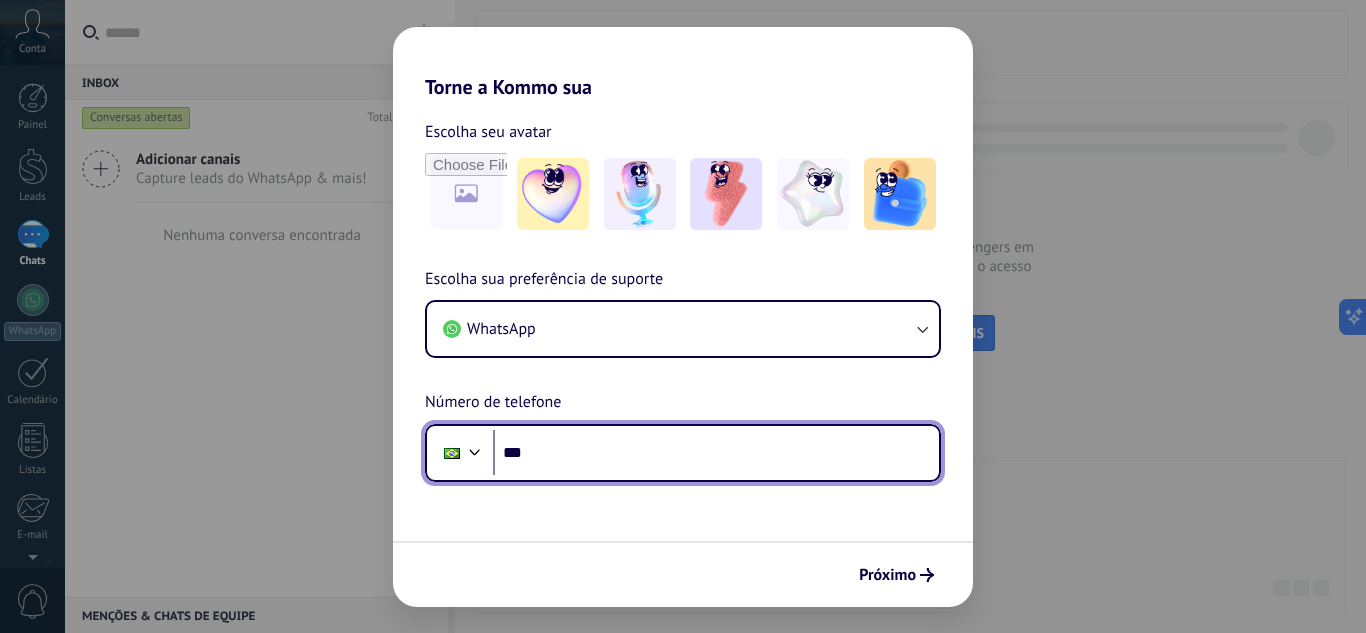 click on "***" at bounding box center [716, 453] 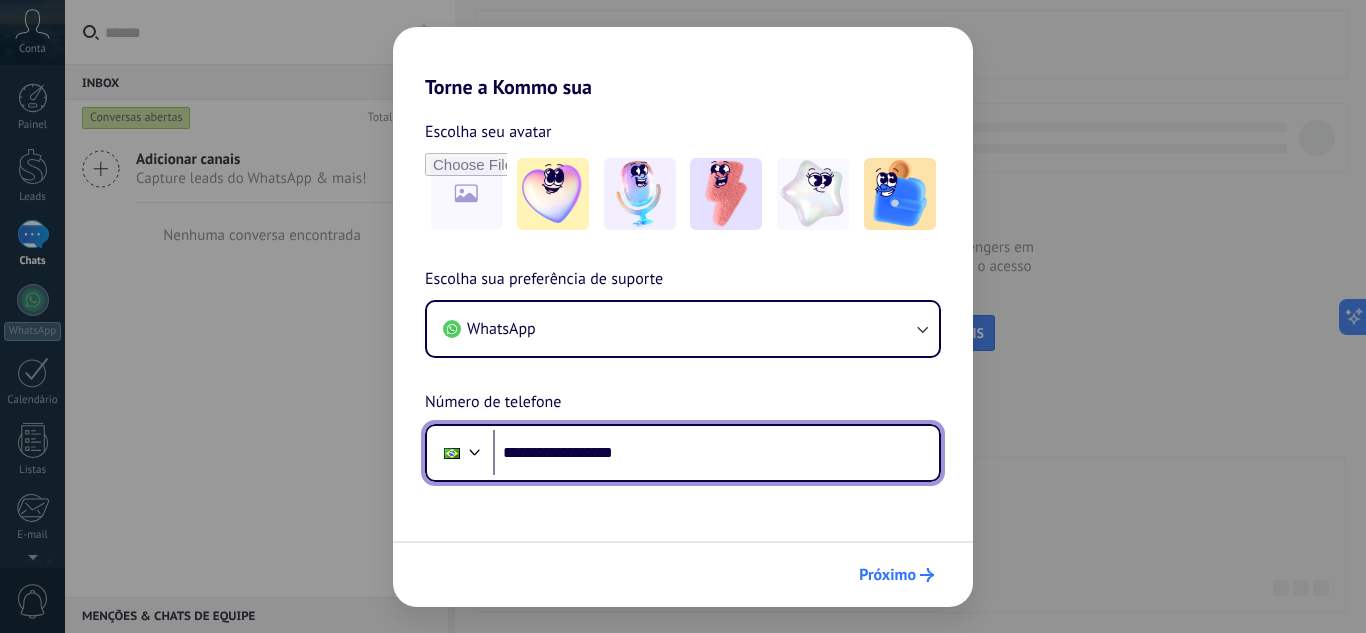 type on "**********" 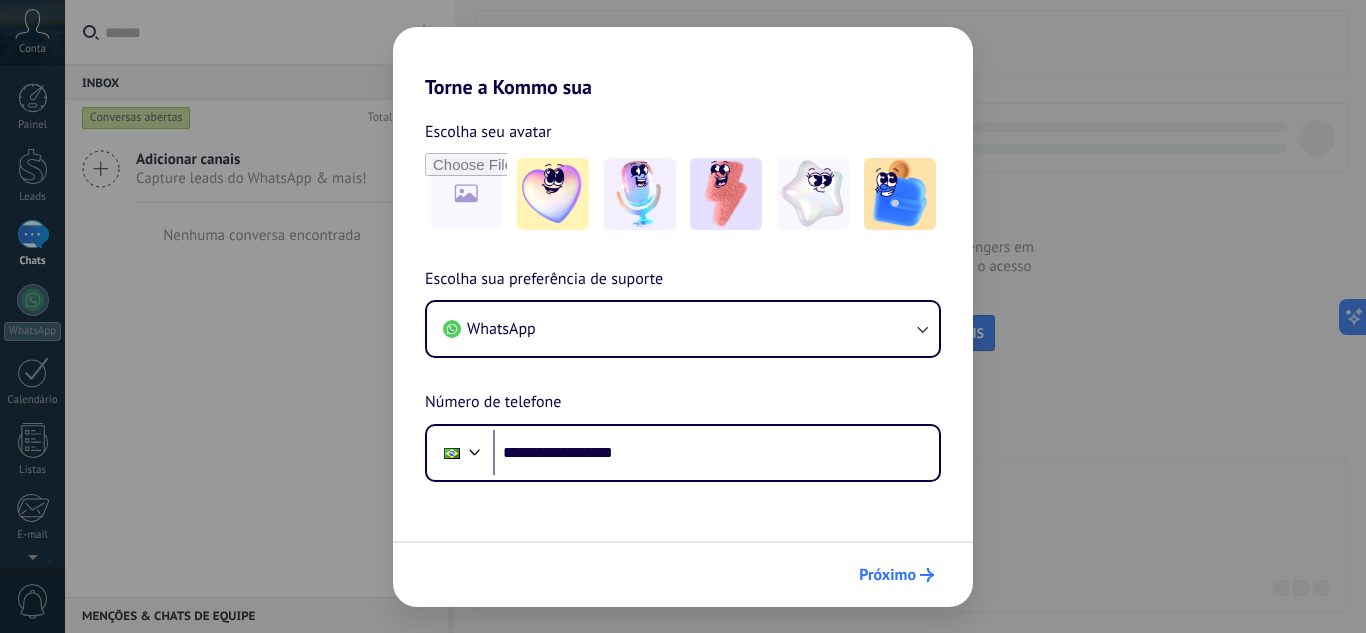 click on "Próximo" at bounding box center [887, 575] 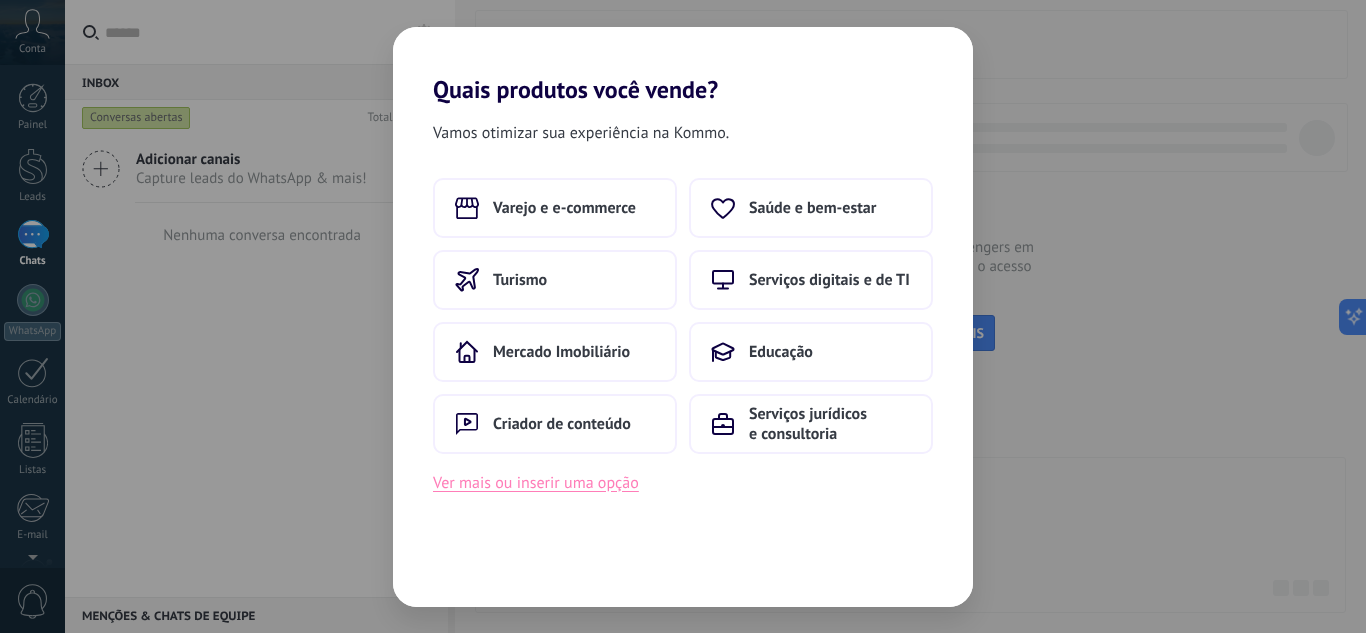 click on "Ver mais ou inserir uma opção" at bounding box center [536, 483] 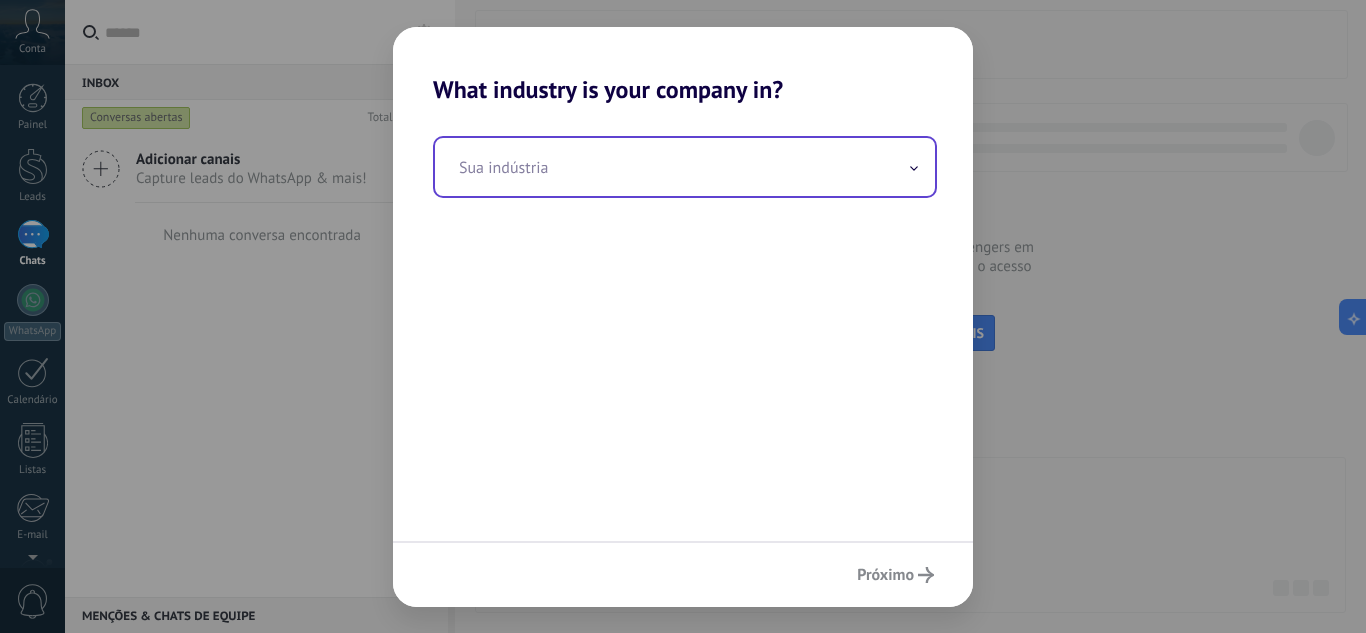 click at bounding box center (685, 167) 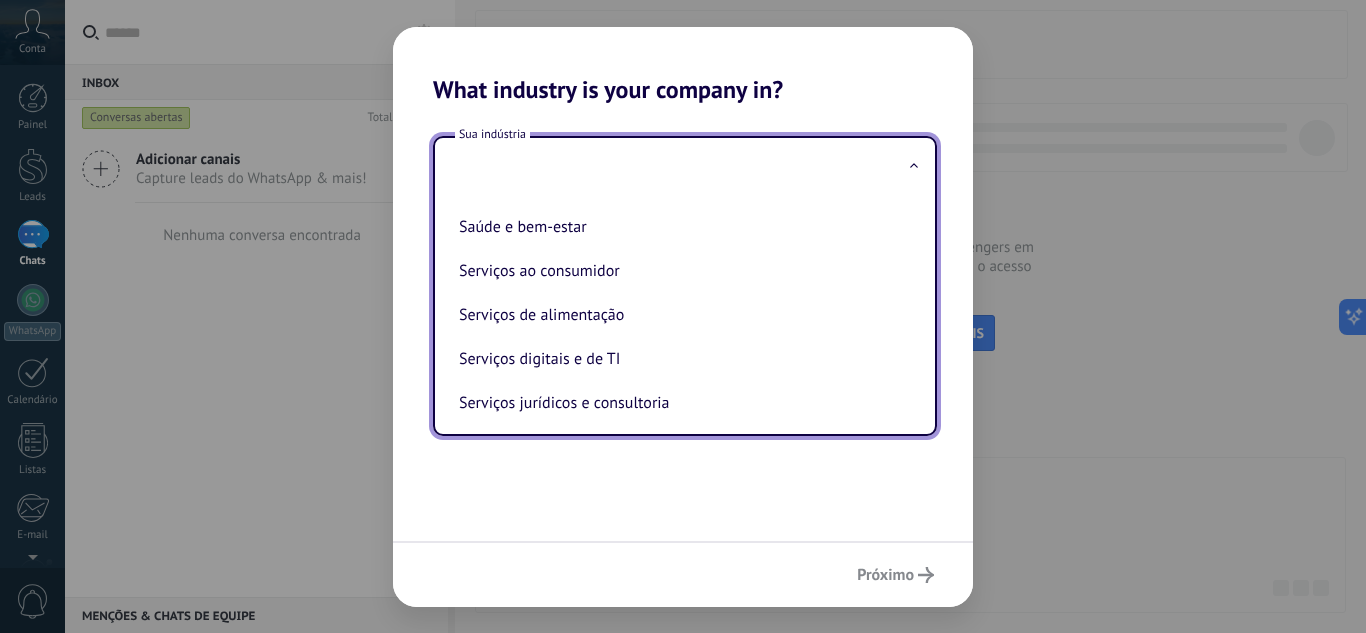 scroll, scrollTop: 349, scrollLeft: 0, axis: vertical 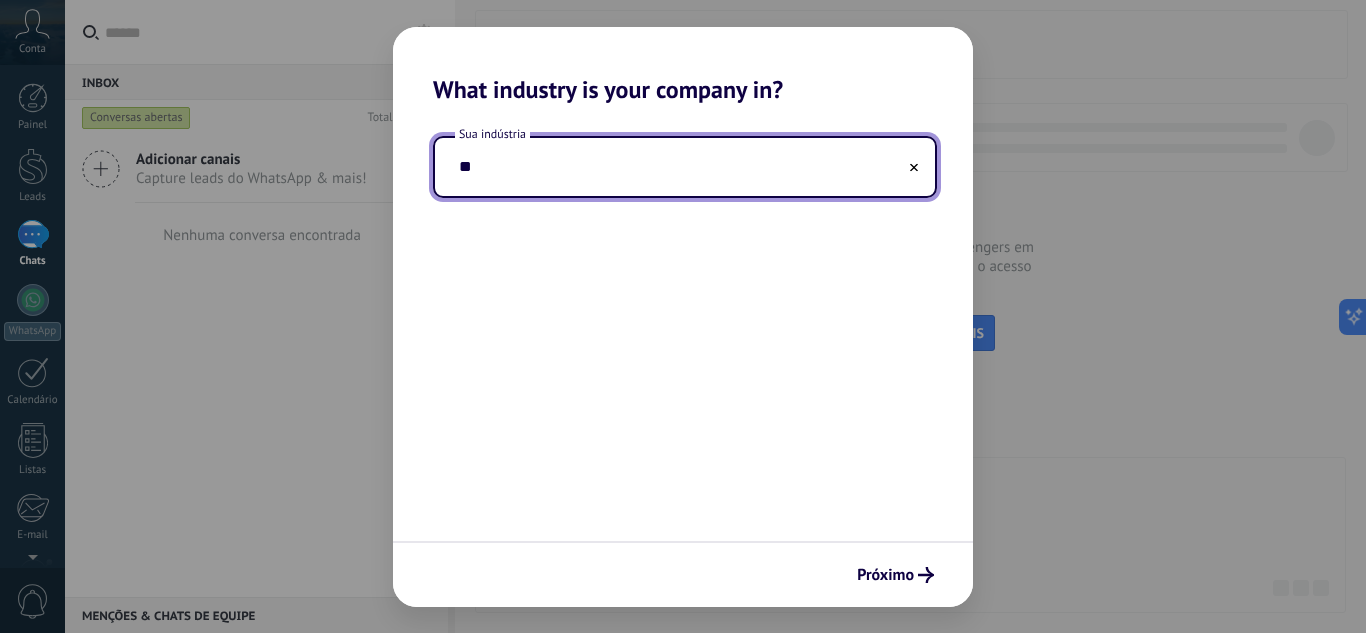 type on "*" 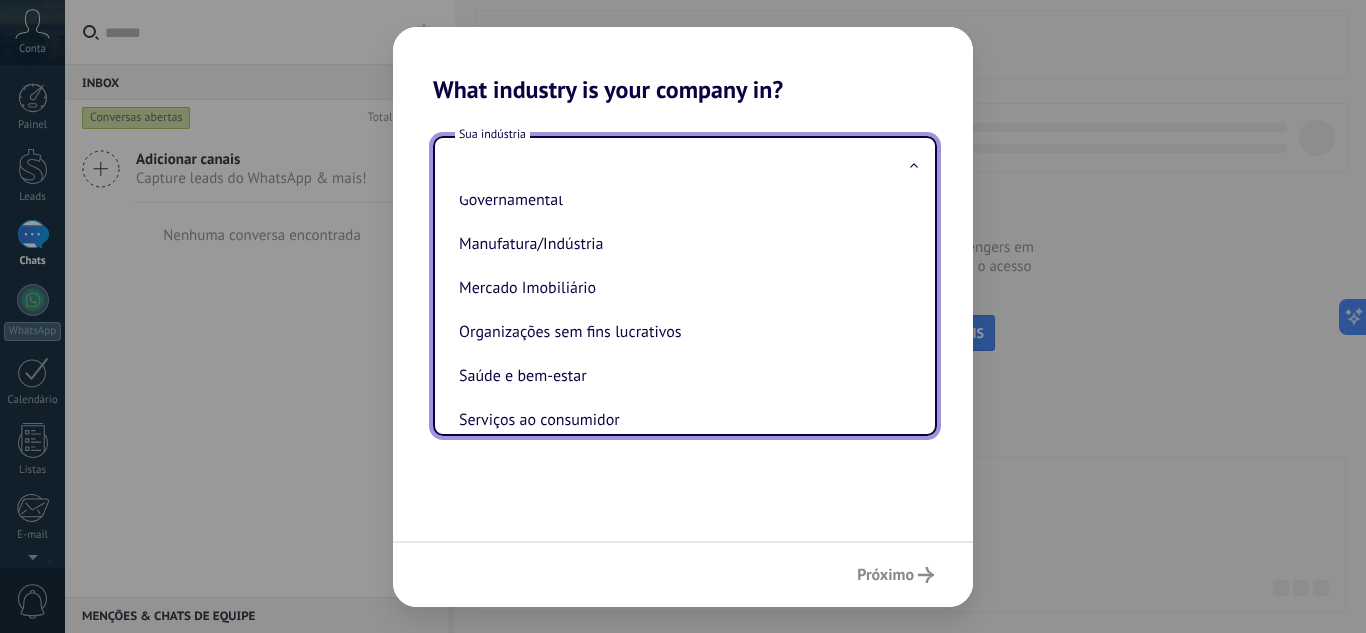 scroll, scrollTop: 0, scrollLeft: 0, axis: both 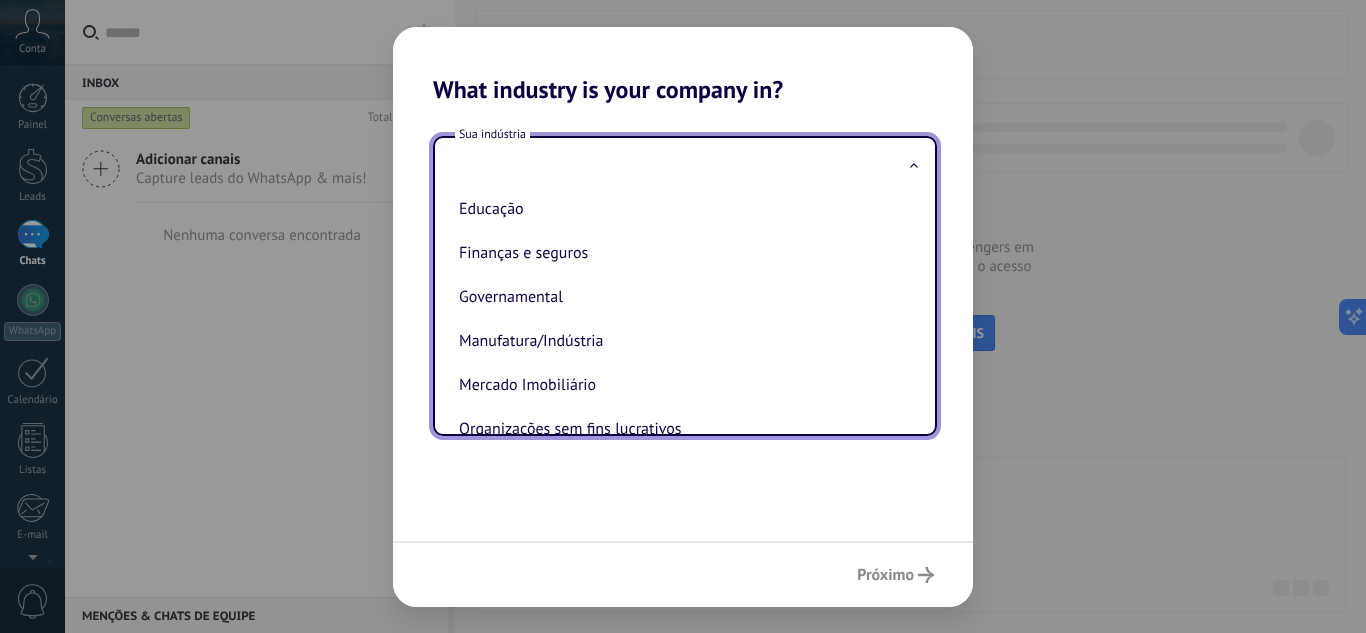 click on "Próximo" at bounding box center (683, 574) 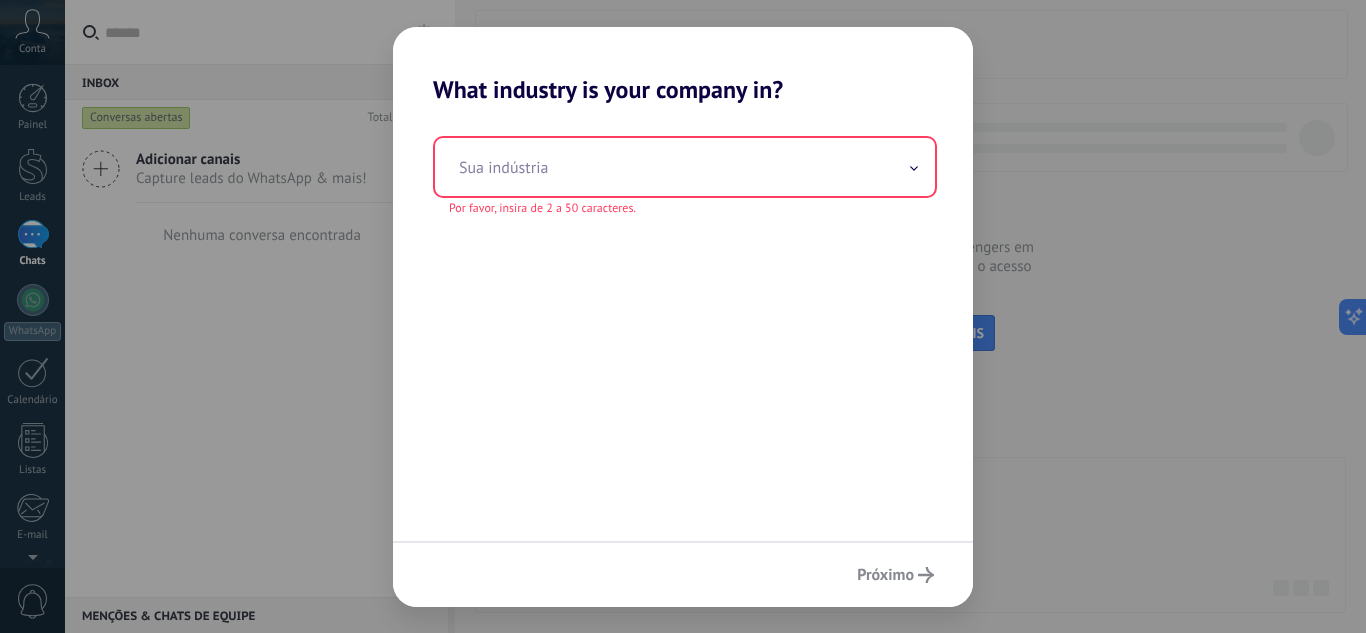 click on "Próximo" at bounding box center (683, 574) 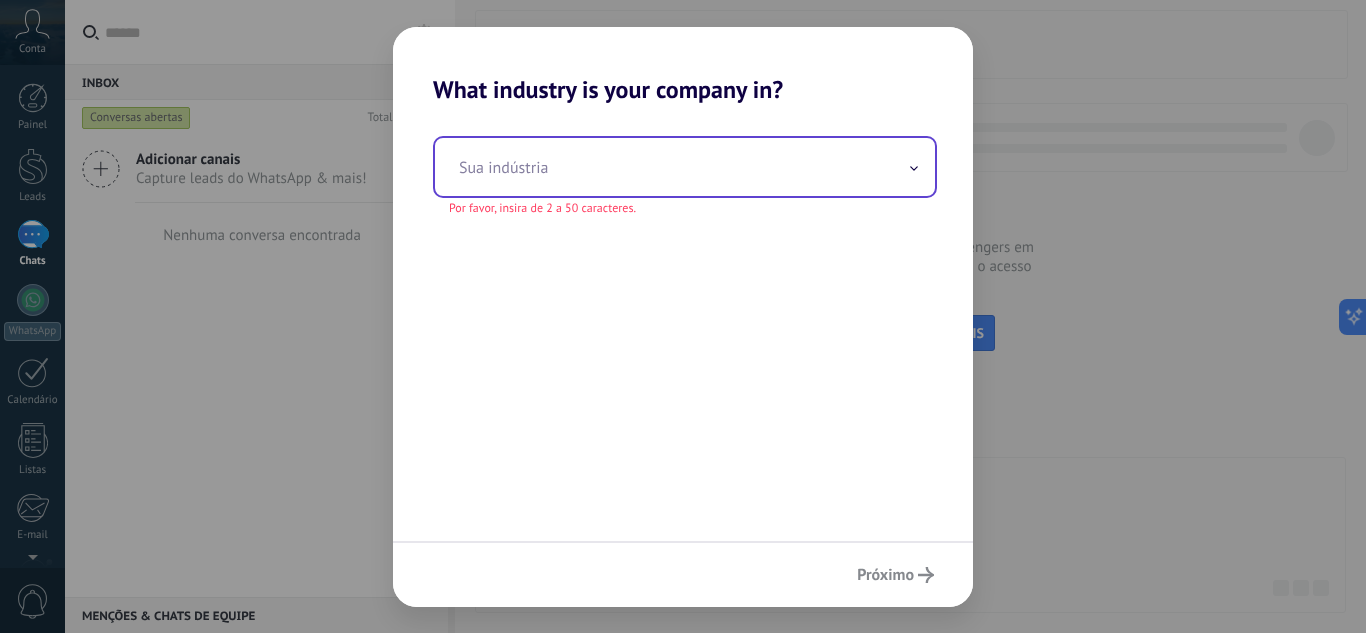 click at bounding box center [685, 167] 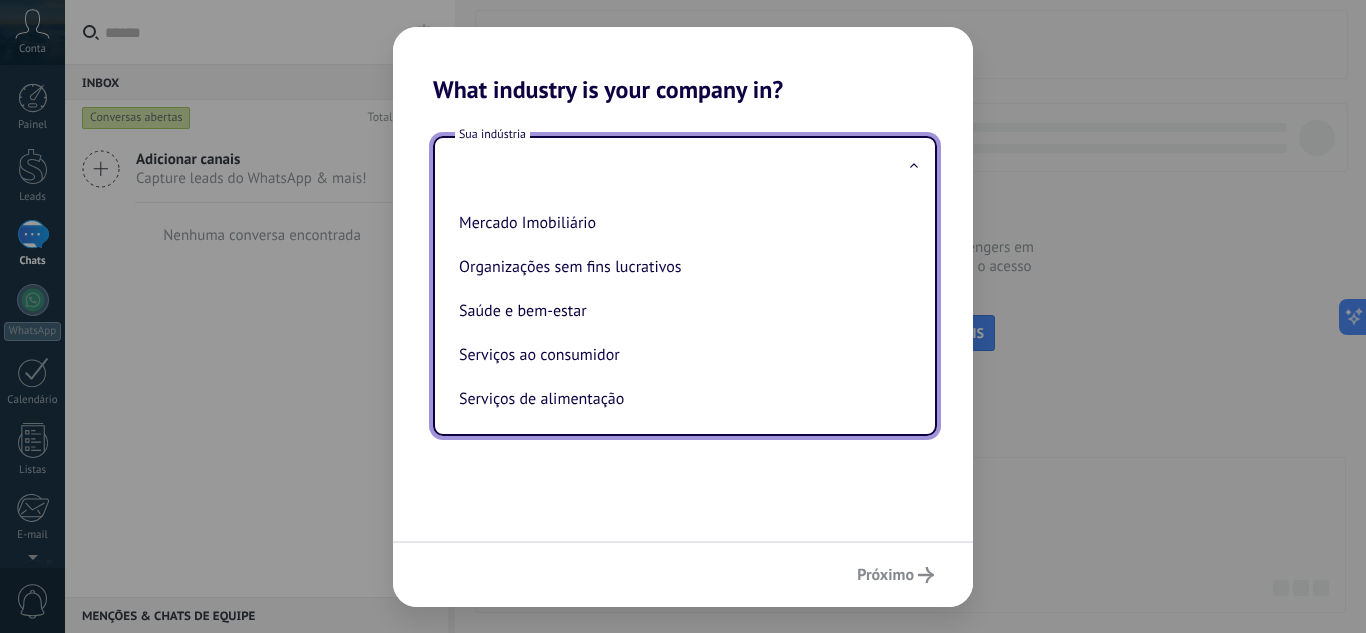 scroll, scrollTop: 0, scrollLeft: 0, axis: both 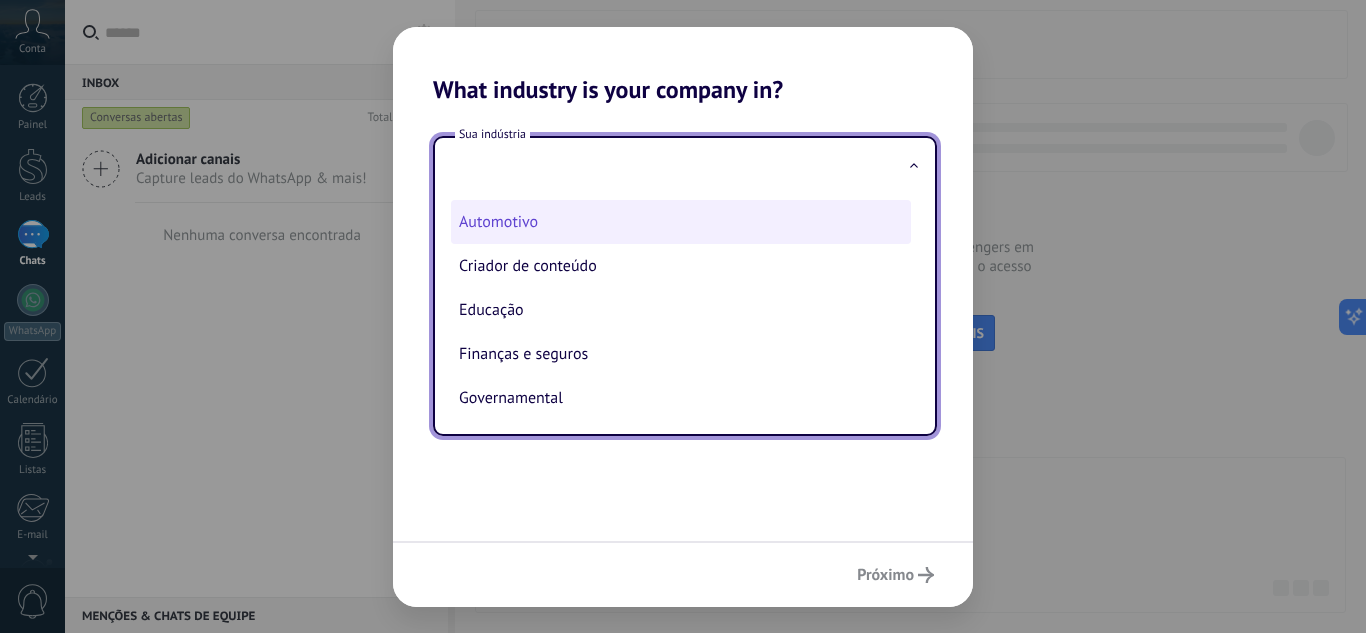 click on "Automotivo" at bounding box center [681, 222] 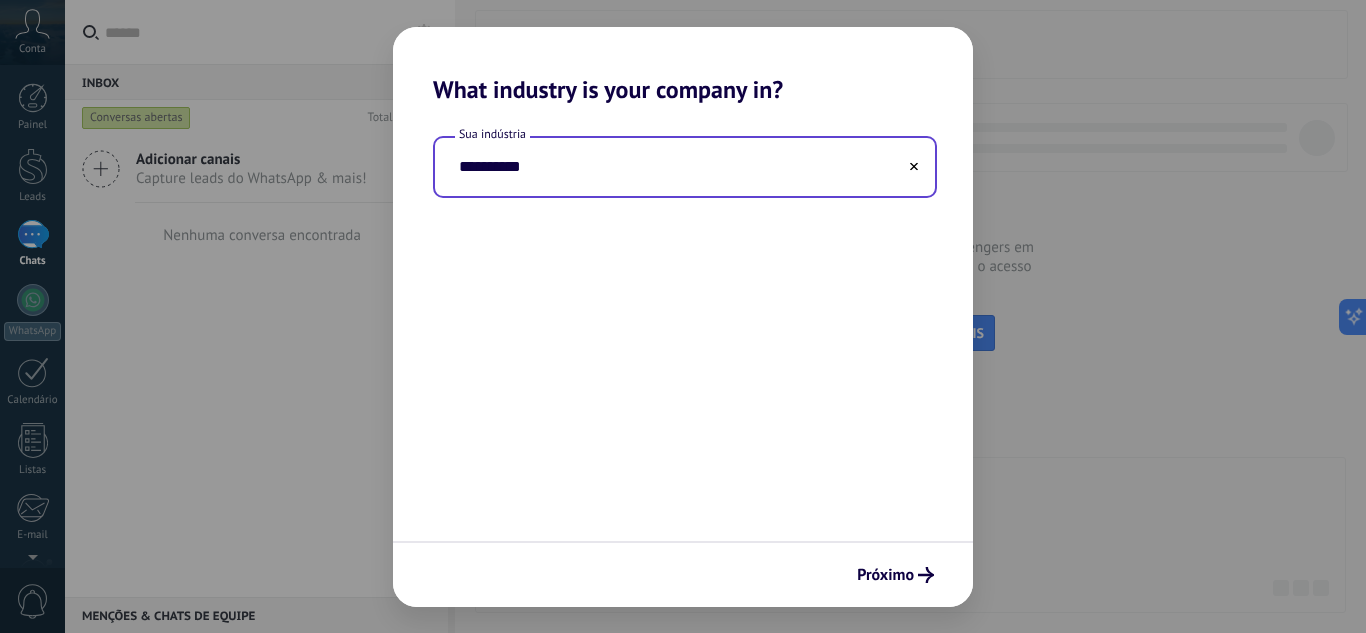 click on "**********" at bounding box center [685, 167] 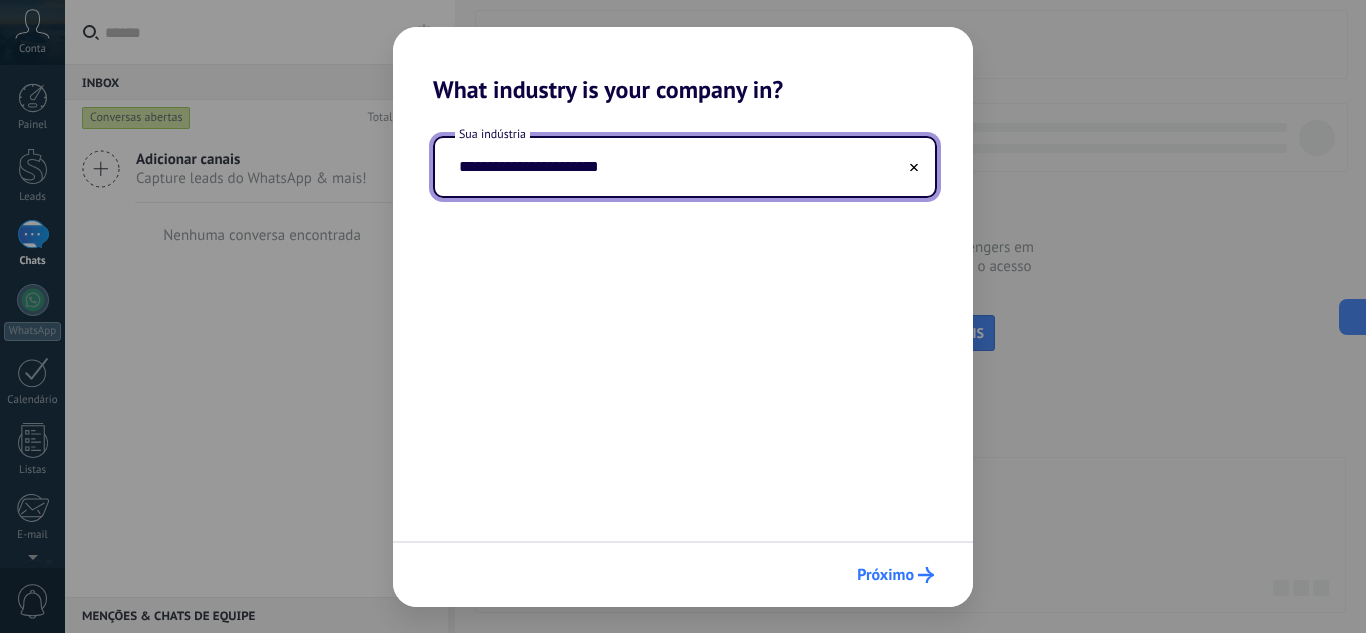 type on "**********" 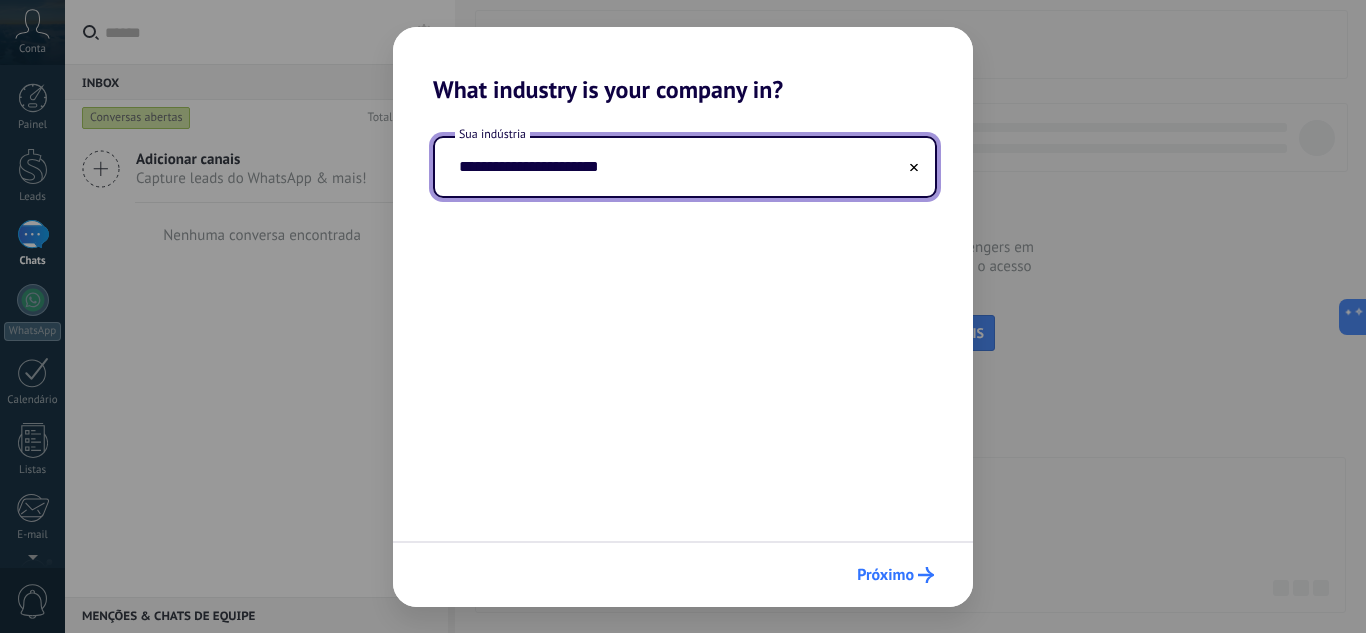 click on "Próximo" at bounding box center (885, 575) 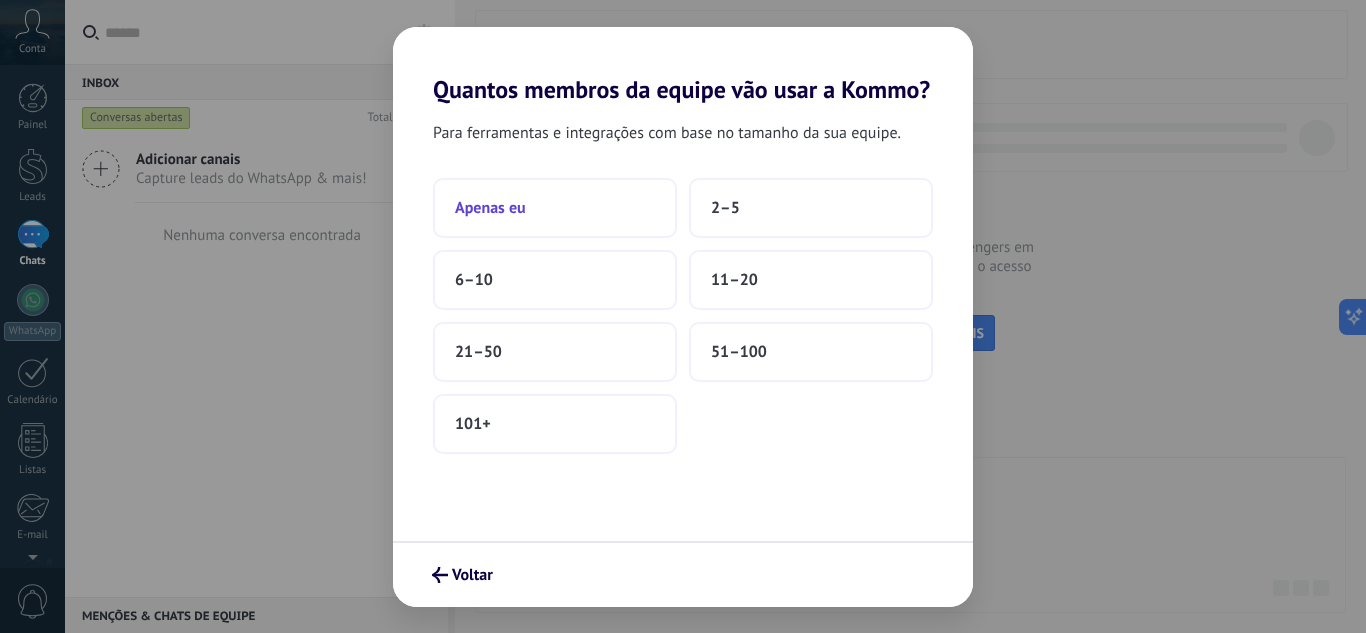 click on "Apenas eu" at bounding box center (555, 208) 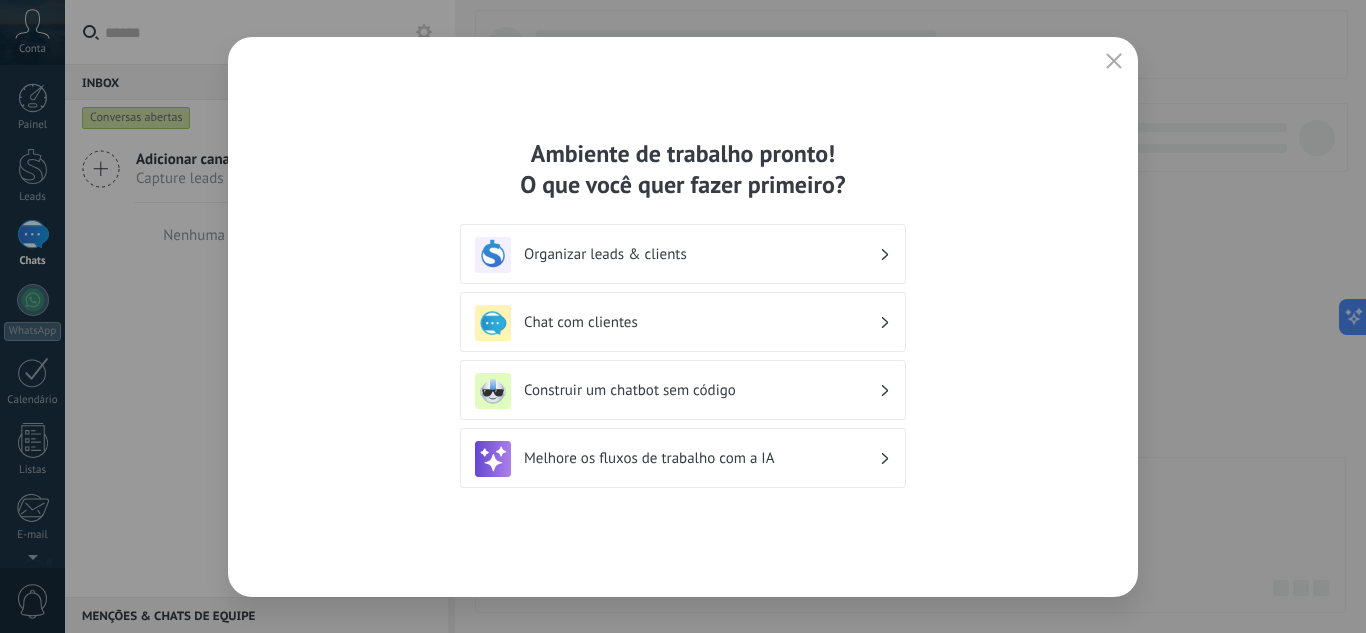 click 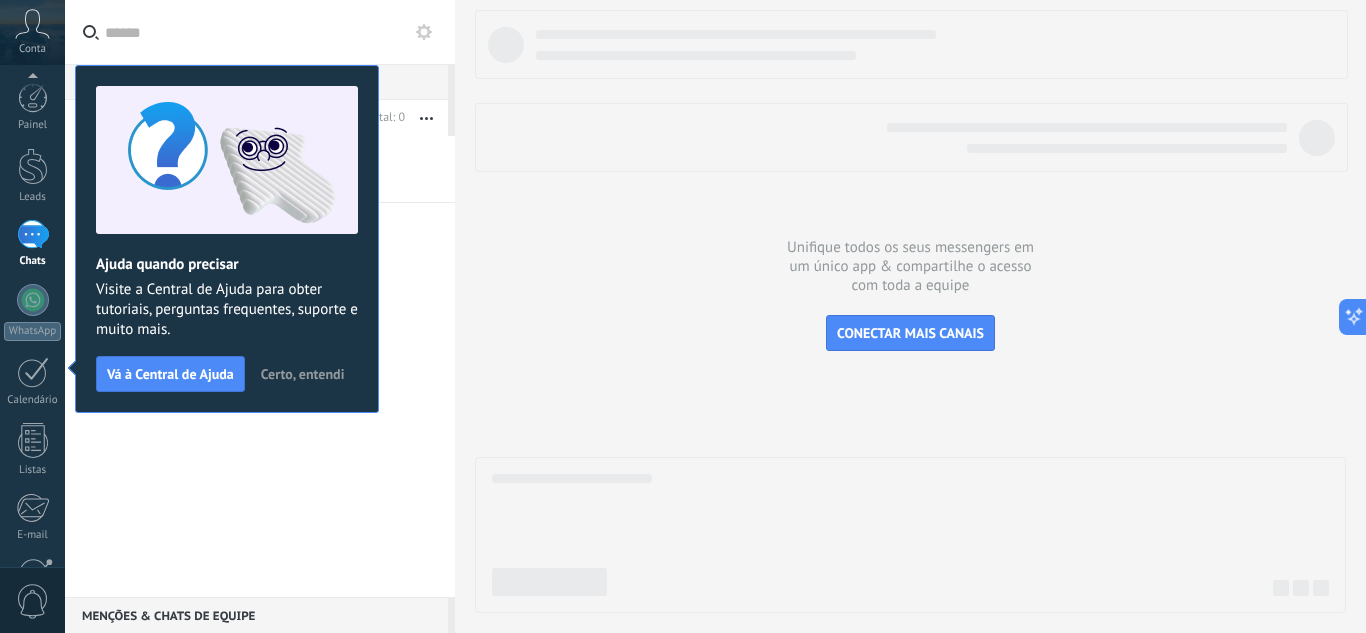scroll, scrollTop: 199, scrollLeft: 0, axis: vertical 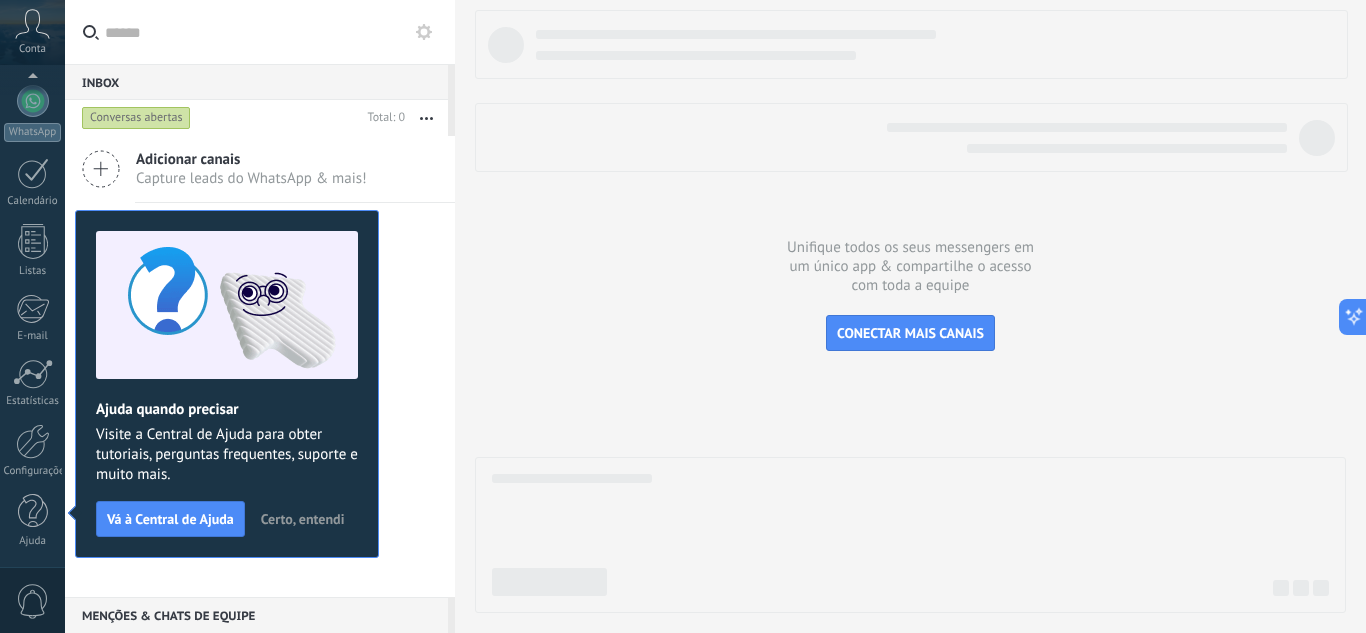 click on "Certo, entendi" at bounding box center [303, 519] 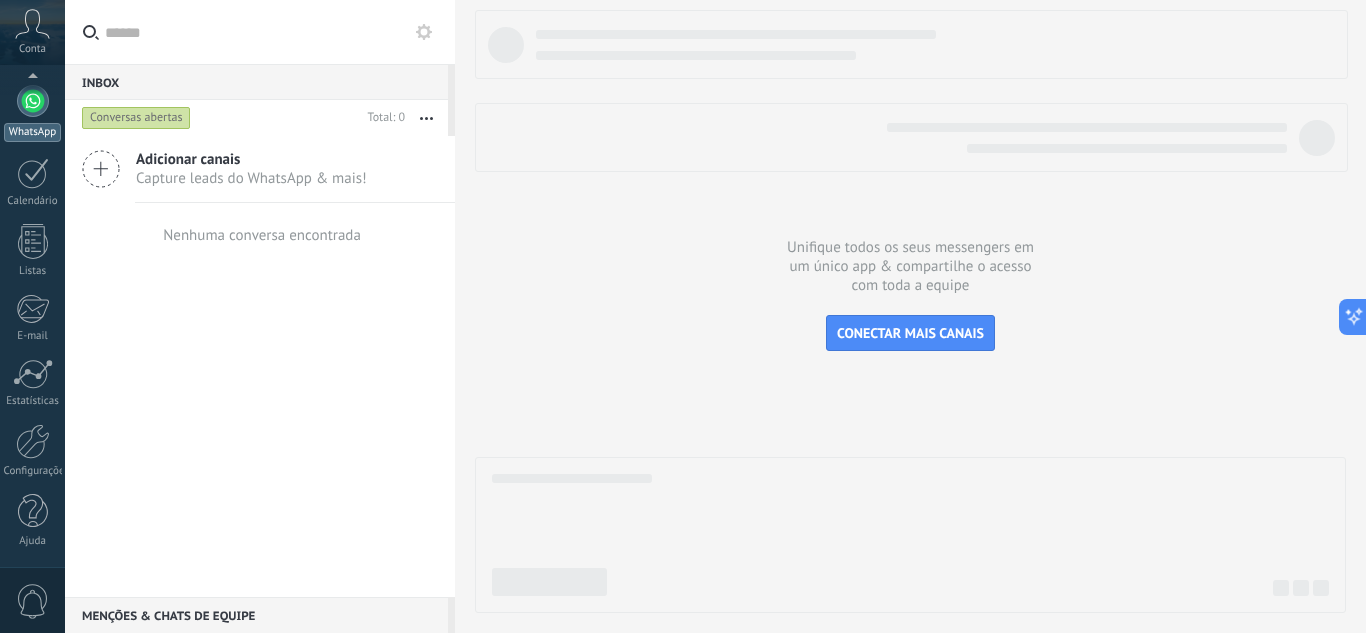 click at bounding box center (33, 101) 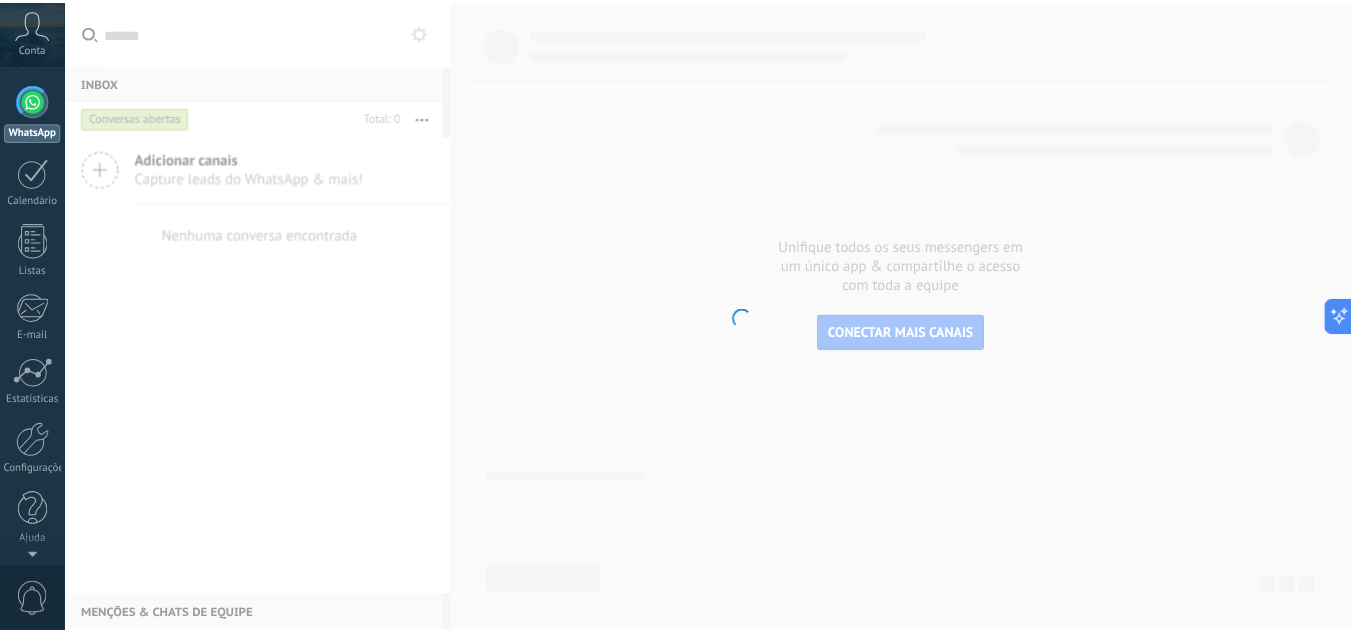 scroll, scrollTop: 0, scrollLeft: 0, axis: both 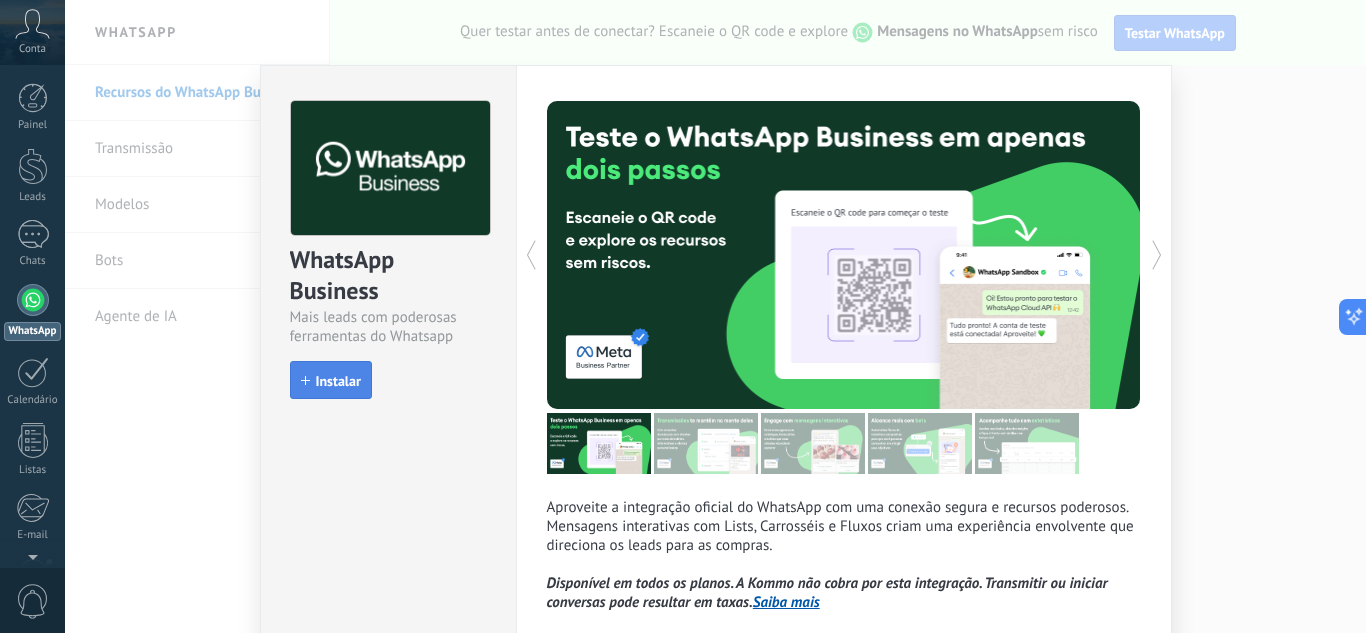 click on "Instalar" at bounding box center (338, 381) 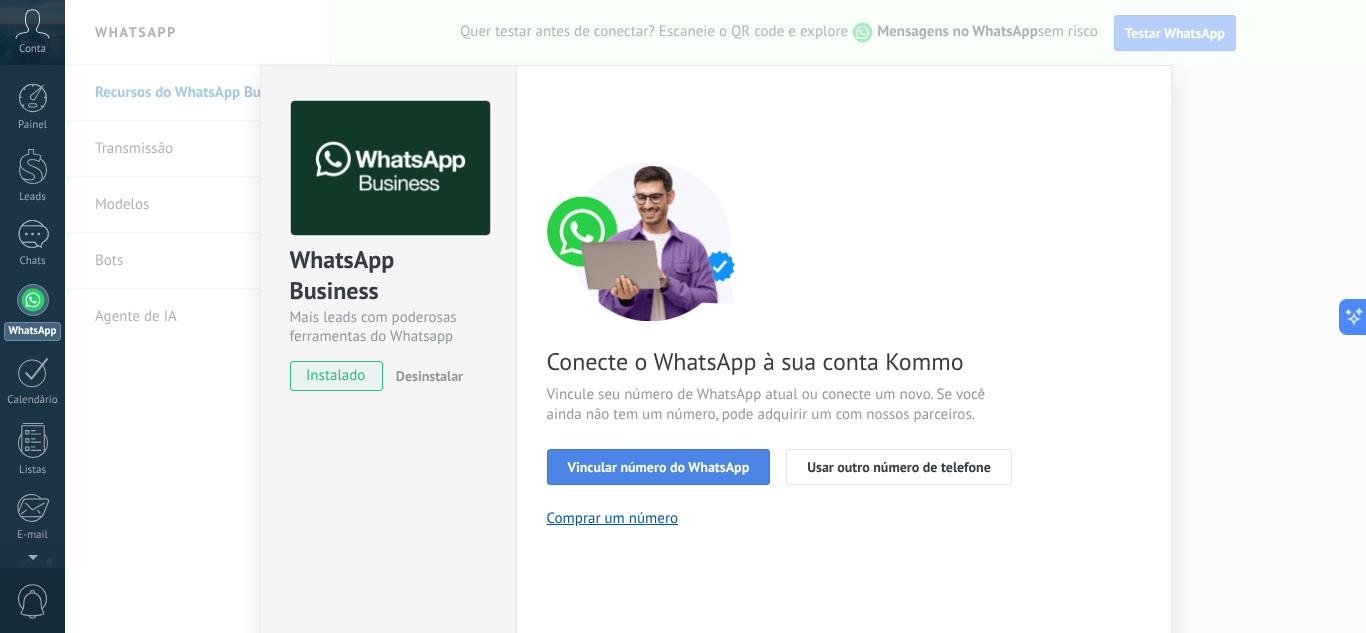 click on "Vincular número do WhatsApp" at bounding box center (659, 467) 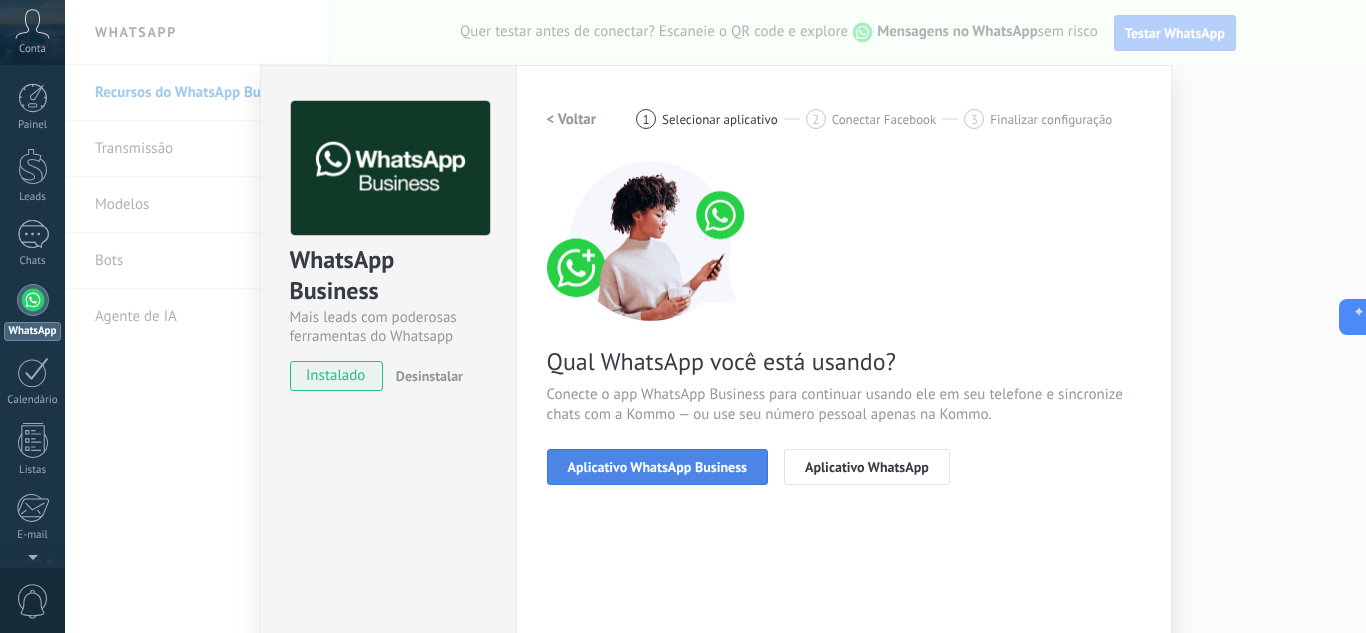 click on "Aplicativo WhatsApp Business" at bounding box center [657, 467] 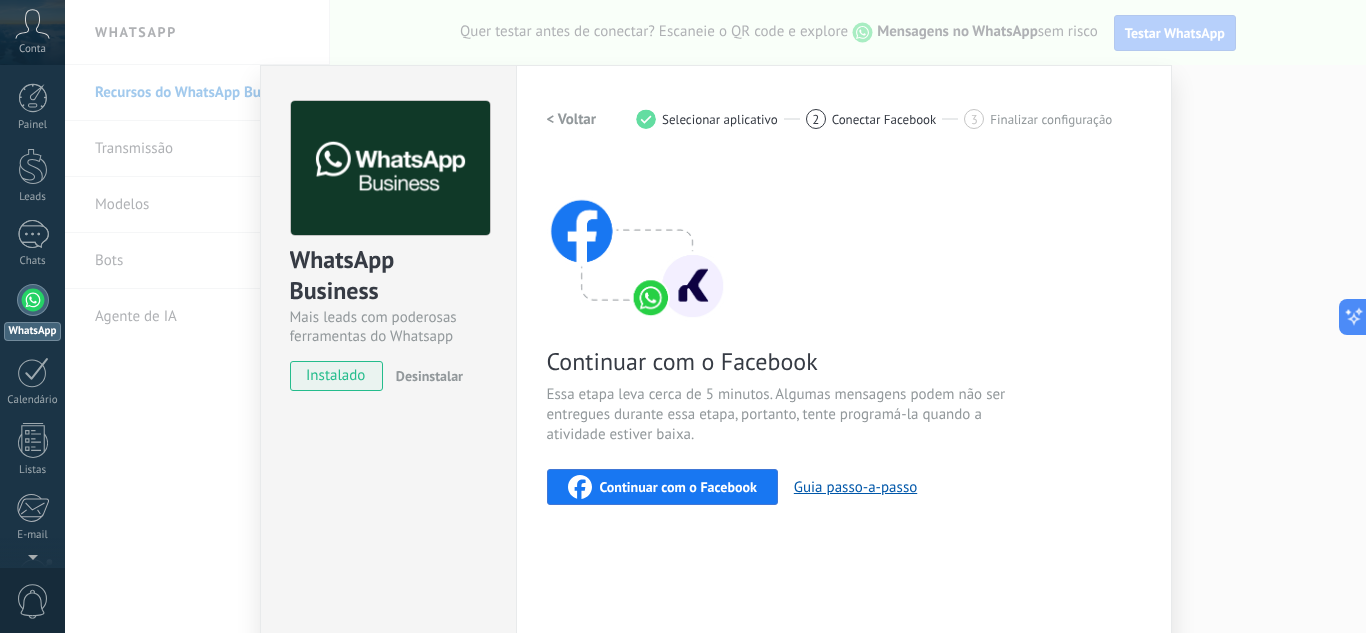 click on "WhatsApp Business Mais leads com poderosas ferramentas do Whatsapp instalado Desinstalar Quer testar a integração antes?   Escaneie o QR code   e veja como funciona. Quer testar a integração antes?   Escaneie o QR code   e veja como funciona." at bounding box center (388, 410) 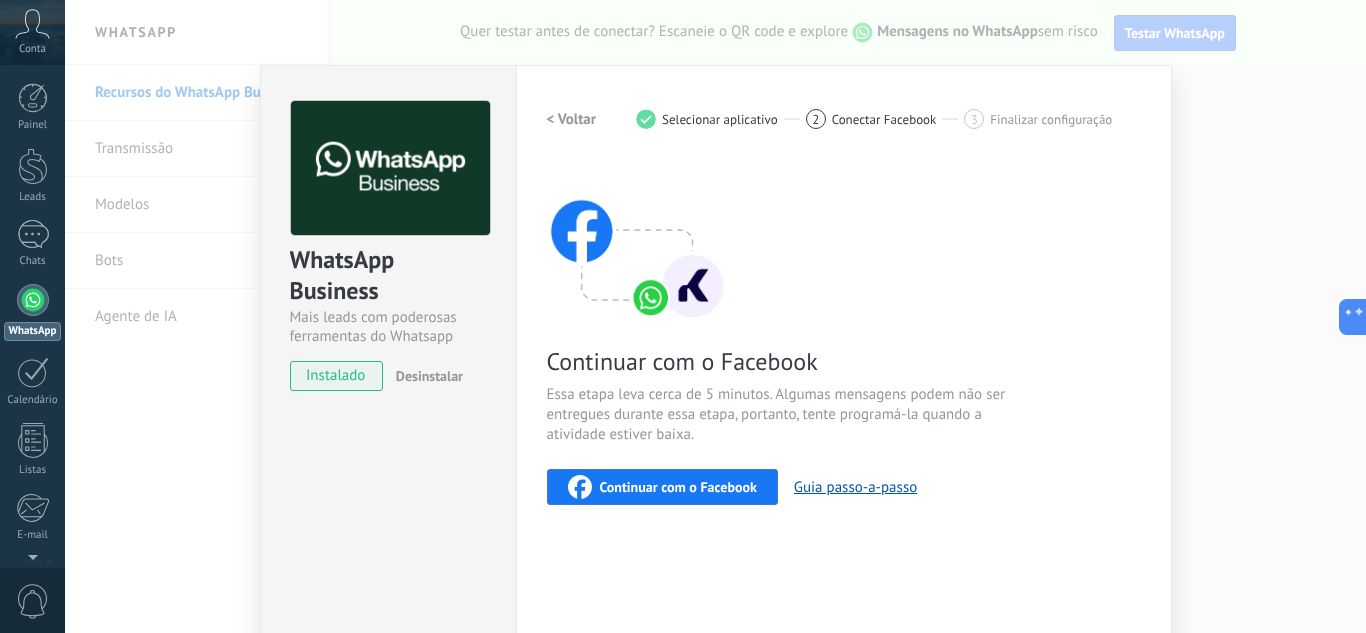 click 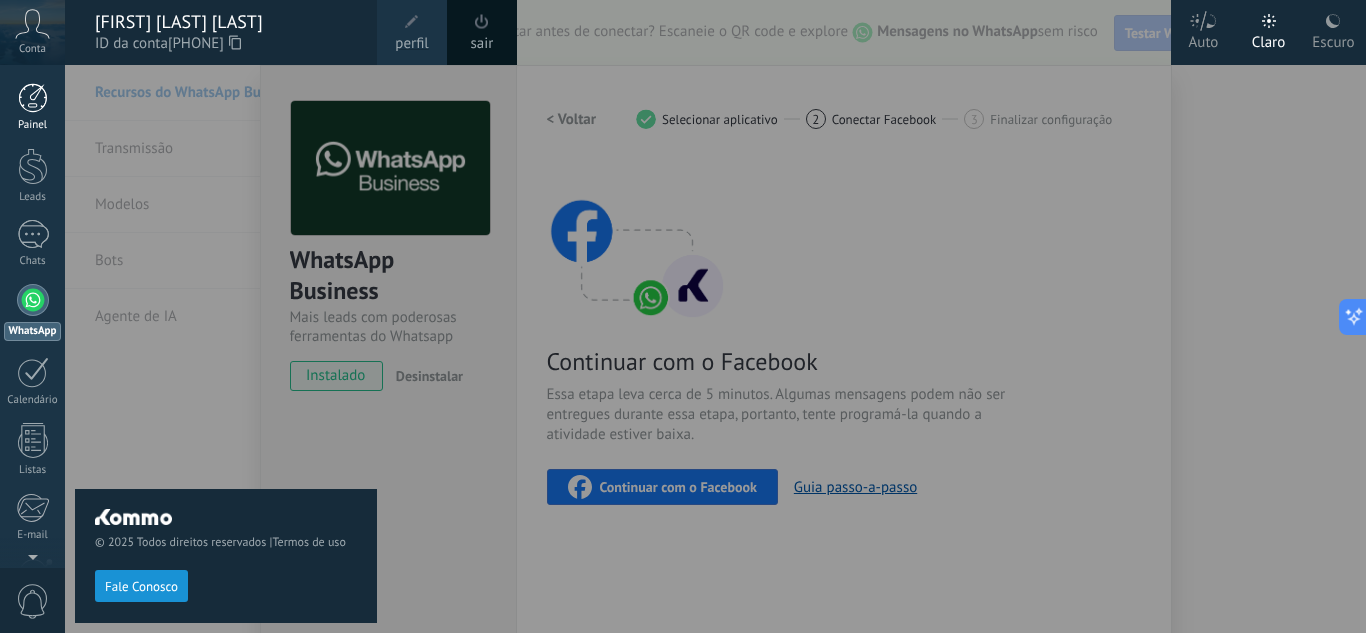 click at bounding box center (33, 98) 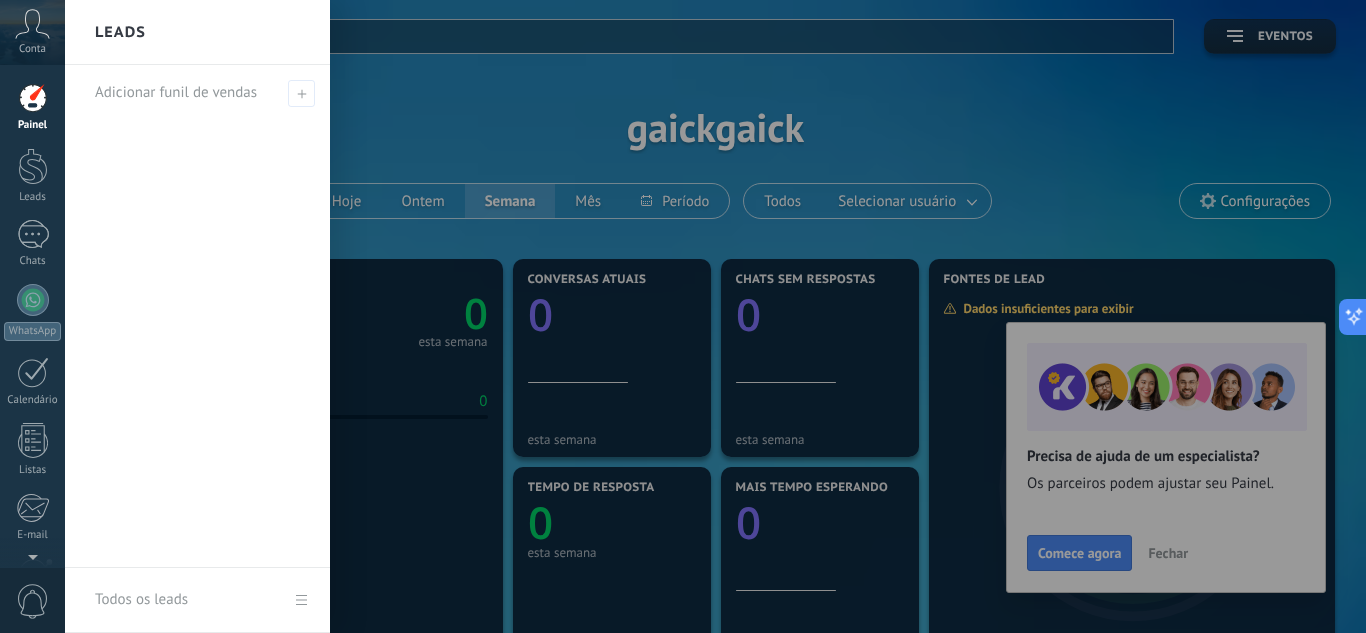click on "Adicionar funil de vendas" at bounding box center [197, 316] 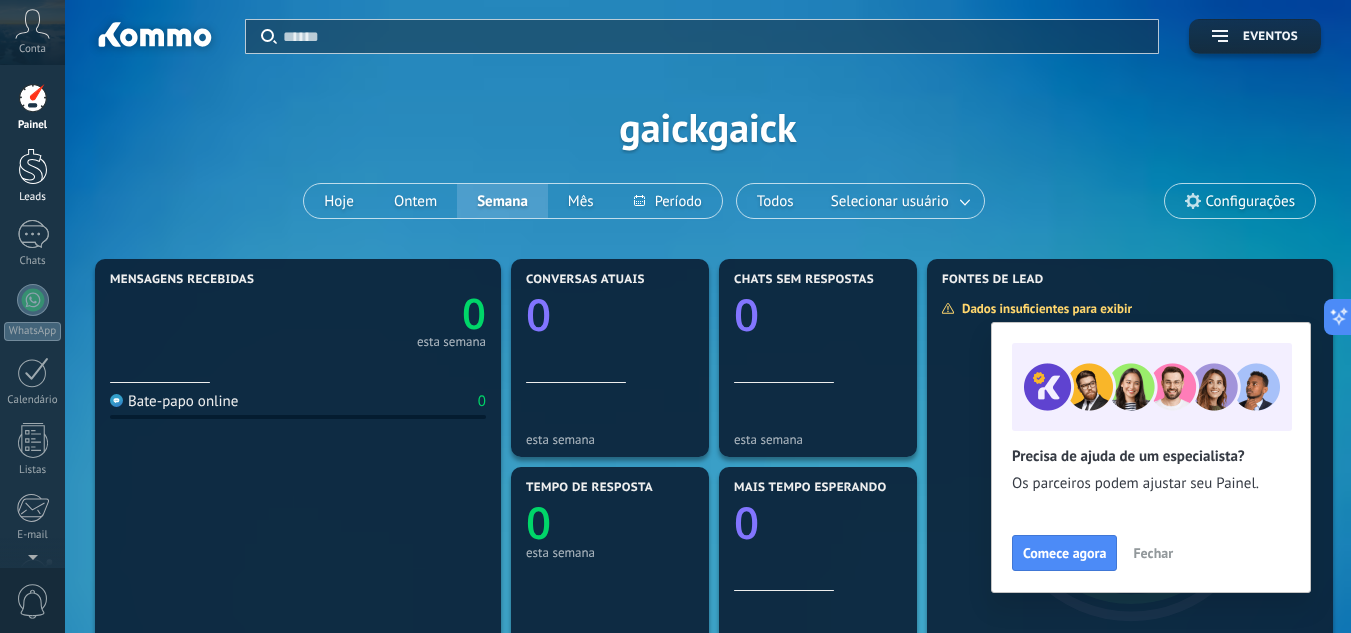 click at bounding box center (33, 166) 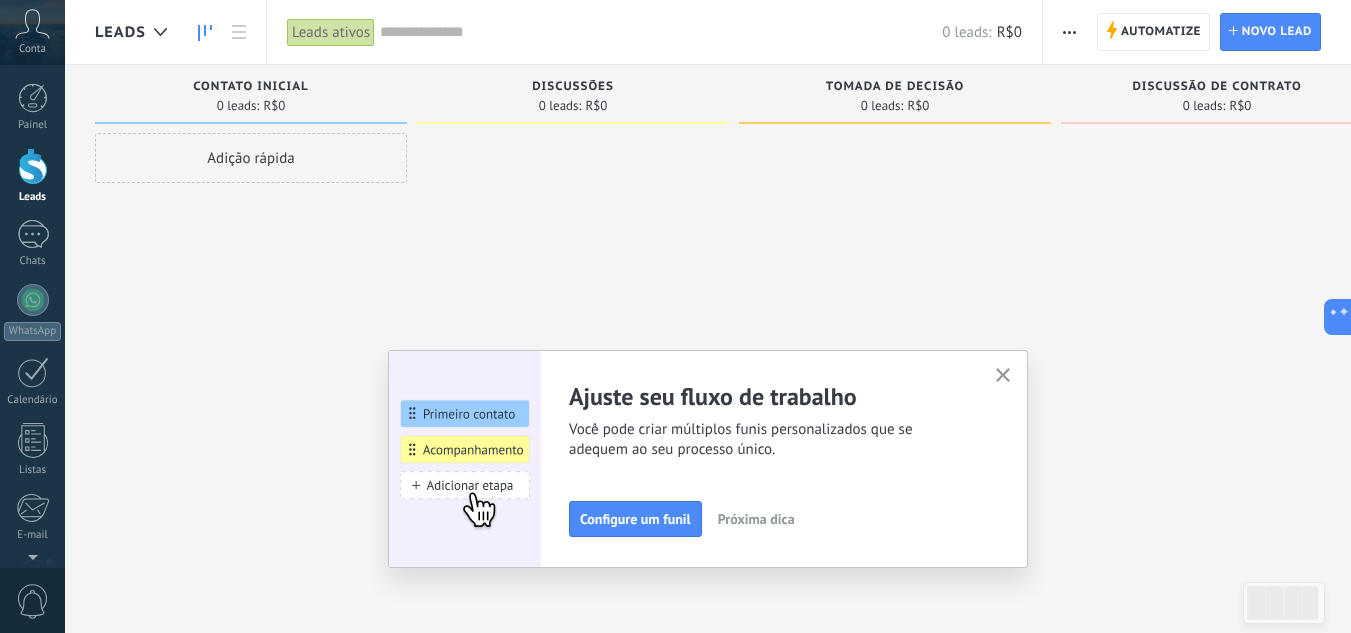 click on "Leads ativos" at bounding box center [331, 32] 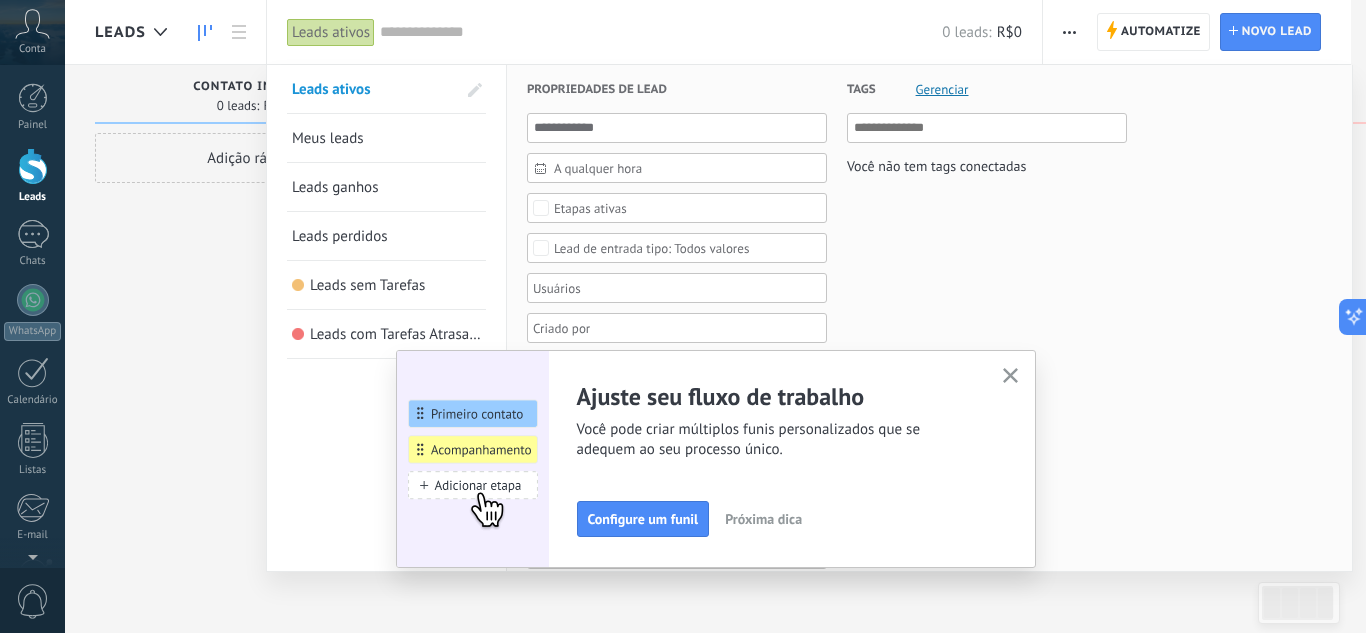click on "Meus leads" at bounding box center [386, 138] 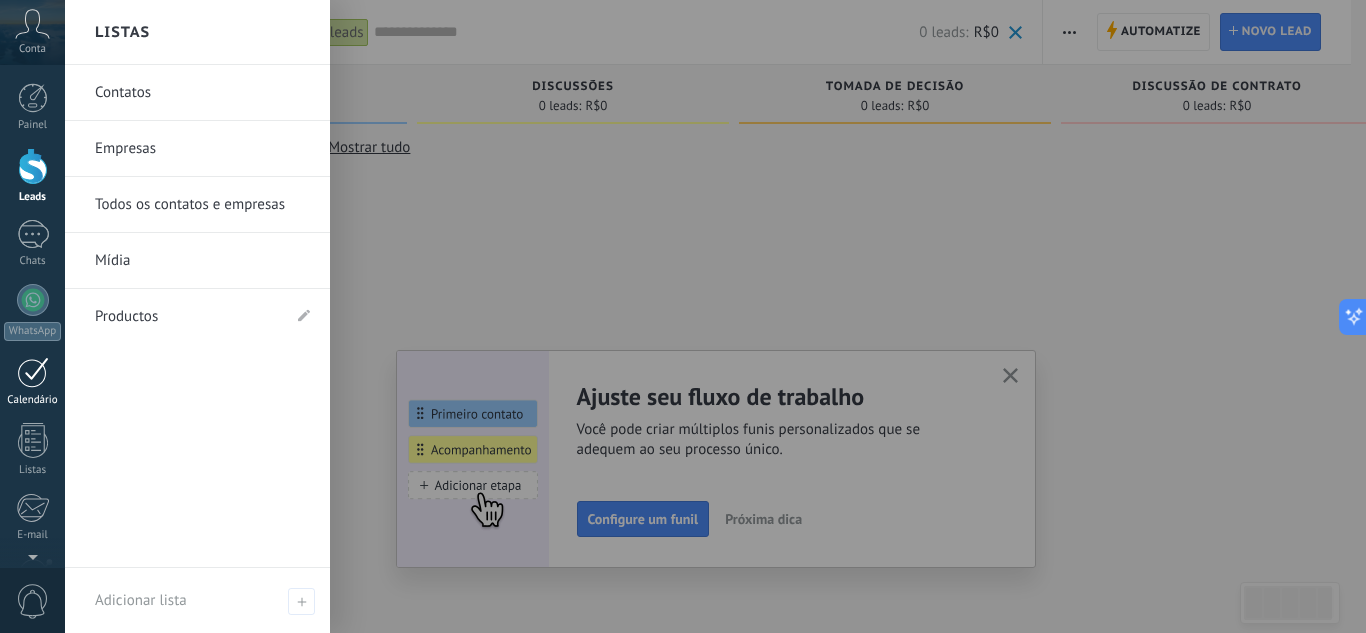 click at bounding box center [33, 372] 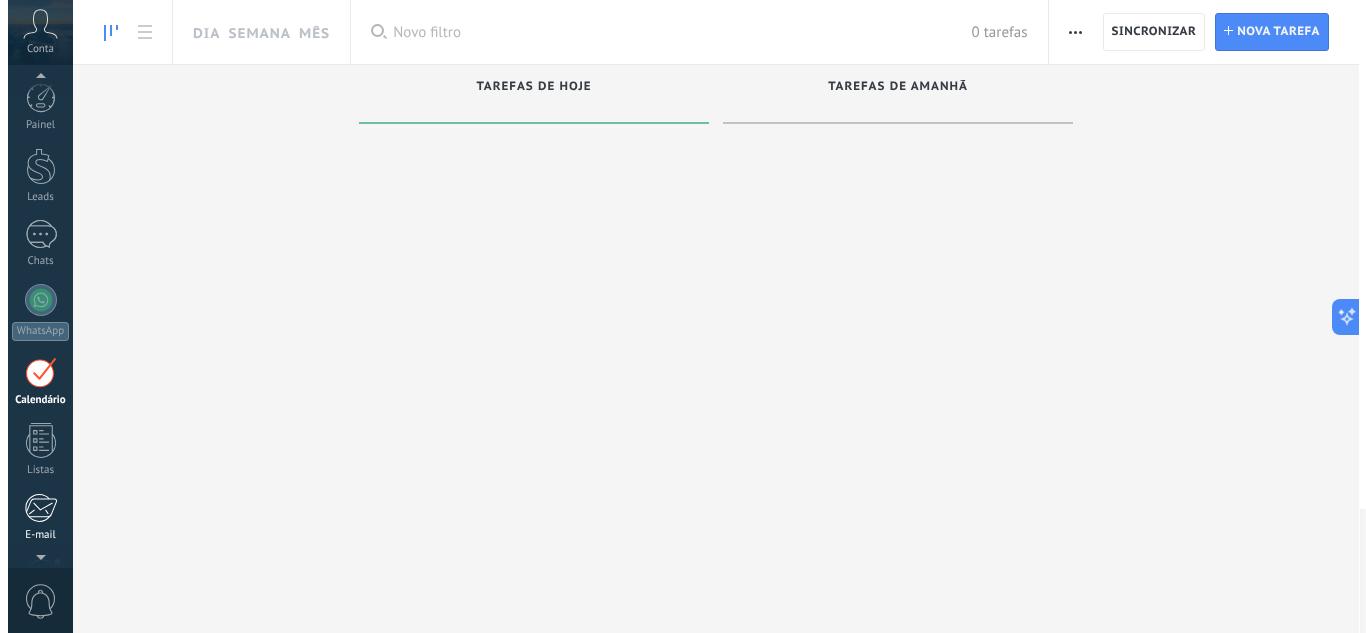 scroll, scrollTop: 58, scrollLeft: 0, axis: vertical 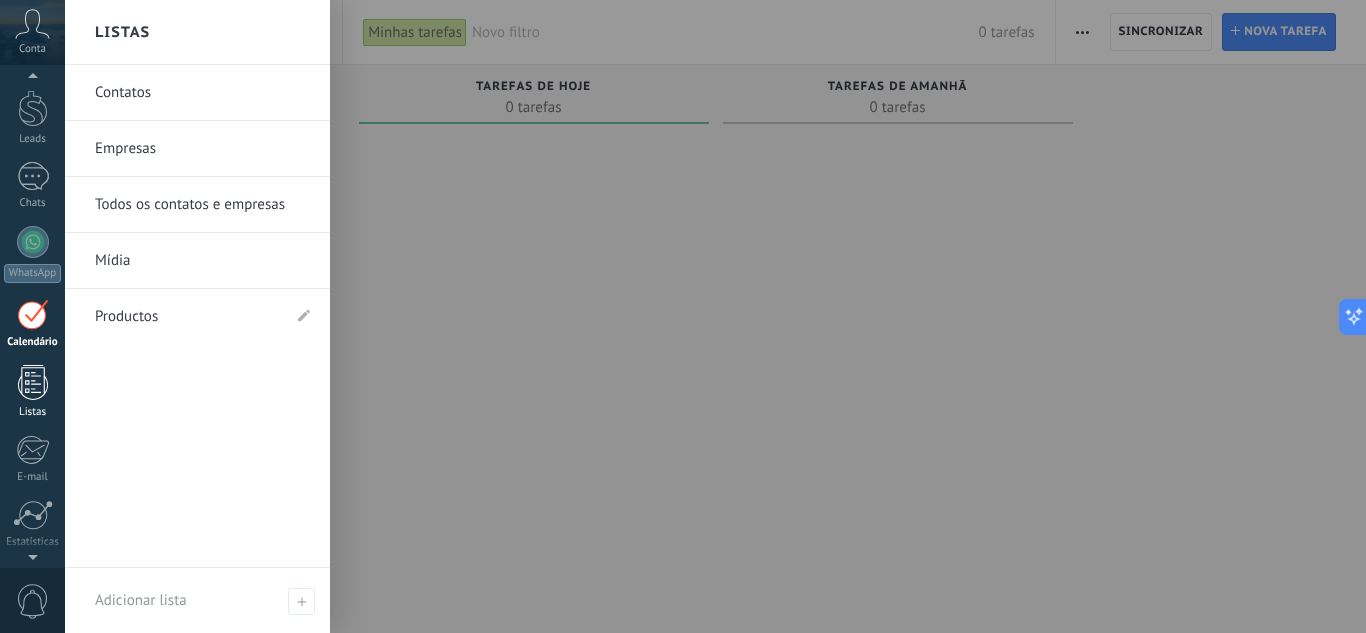 click at bounding box center [33, 382] 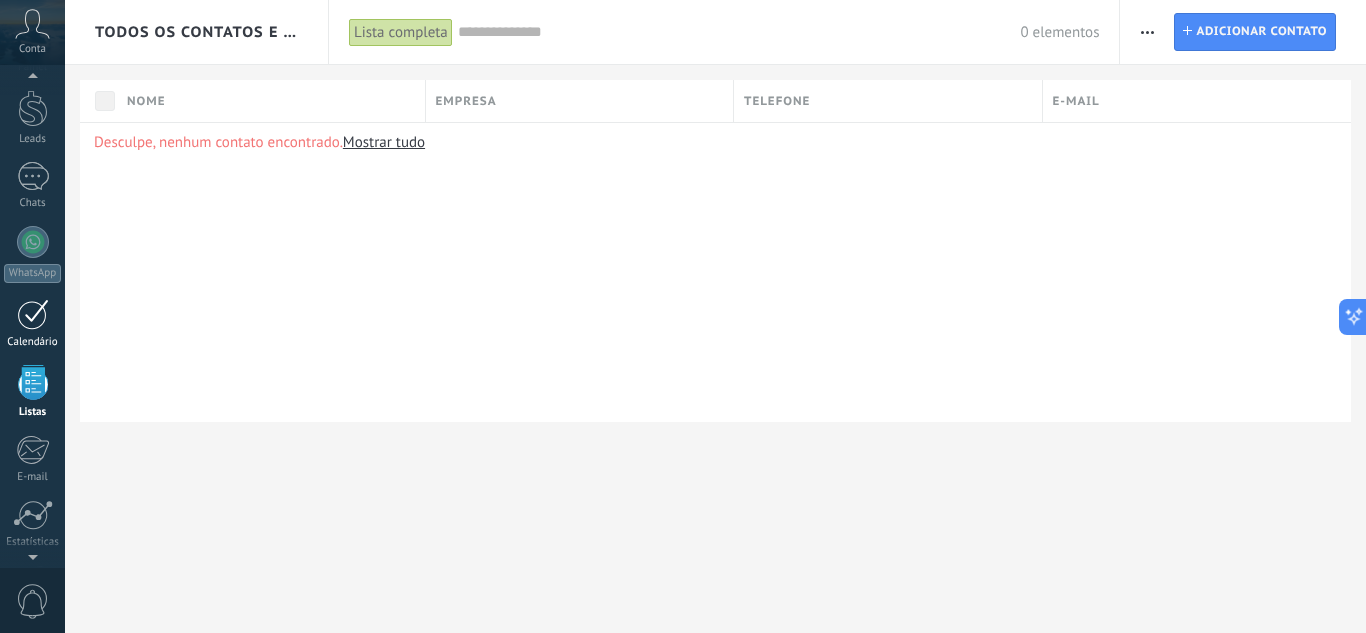 click at bounding box center (33, 314) 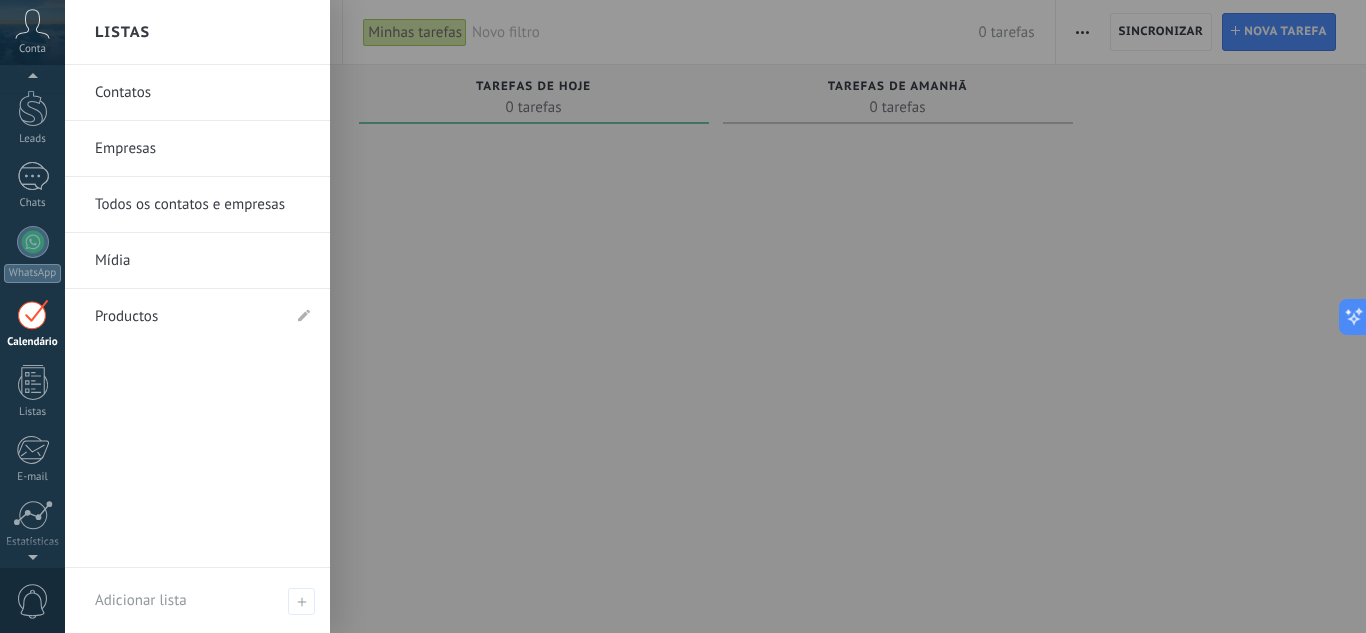 click on "Contatos" at bounding box center (202, 93) 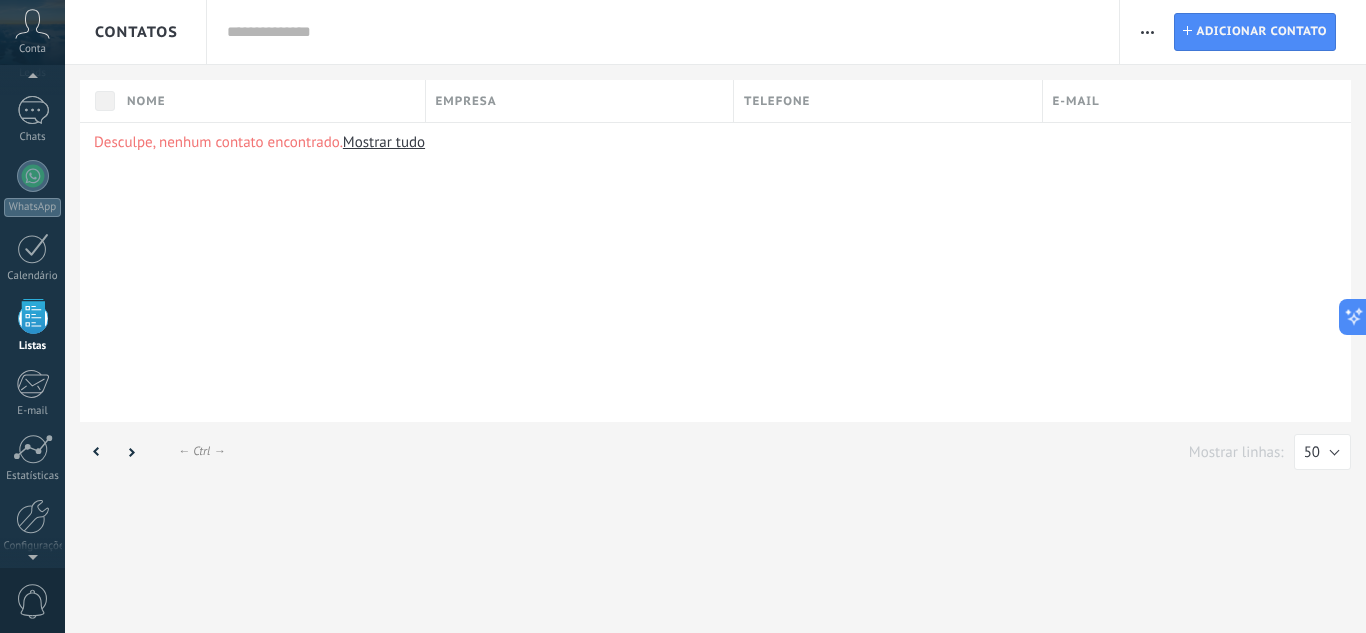 scroll, scrollTop: 124, scrollLeft: 0, axis: vertical 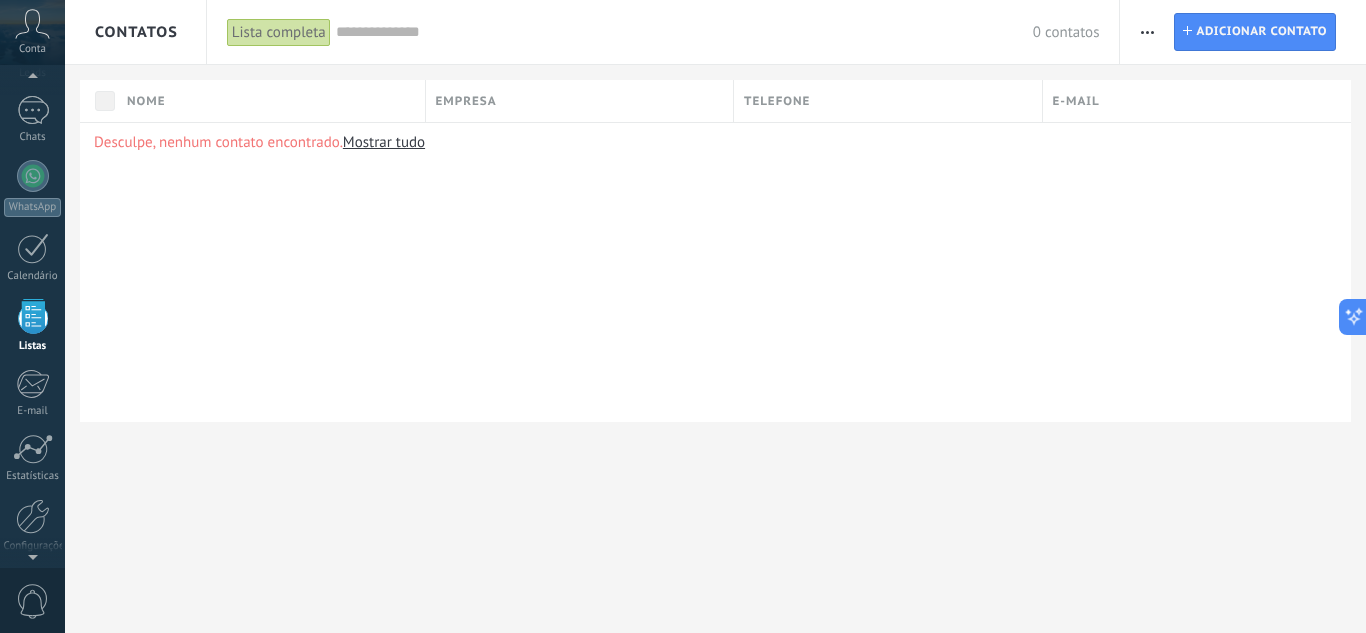 click on "Mostrar tudo" at bounding box center [384, 142] 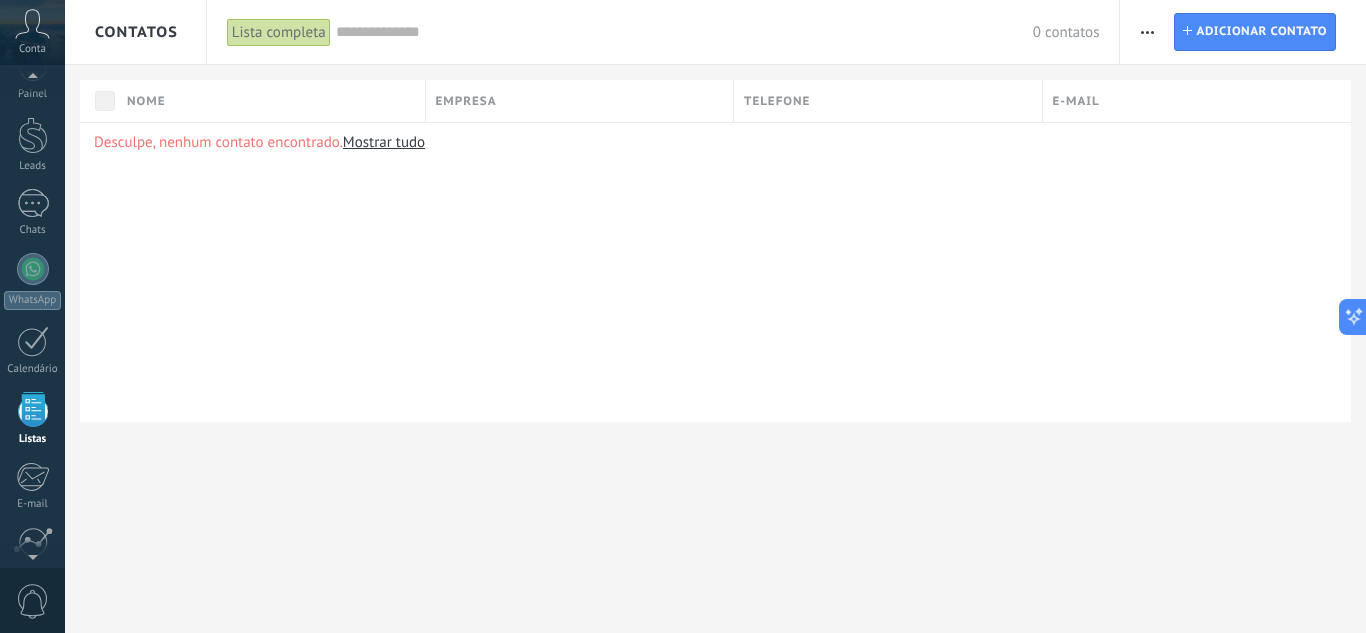 scroll, scrollTop: 0, scrollLeft: 0, axis: both 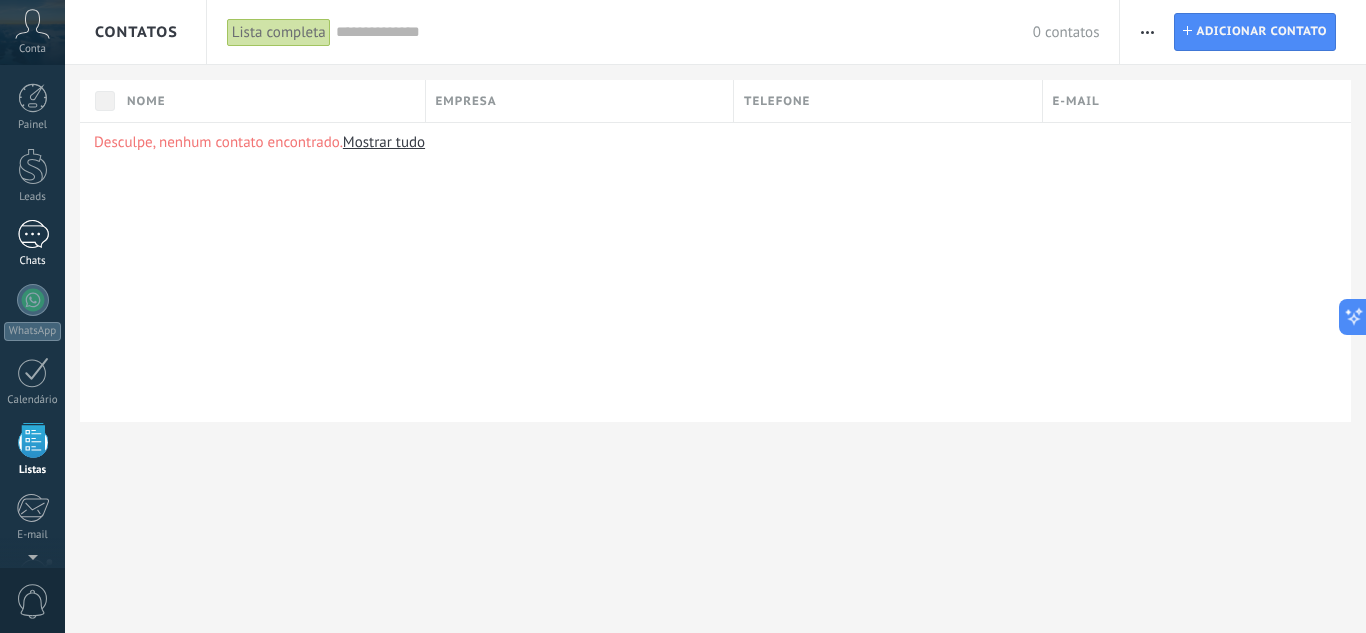 click at bounding box center (33, 234) 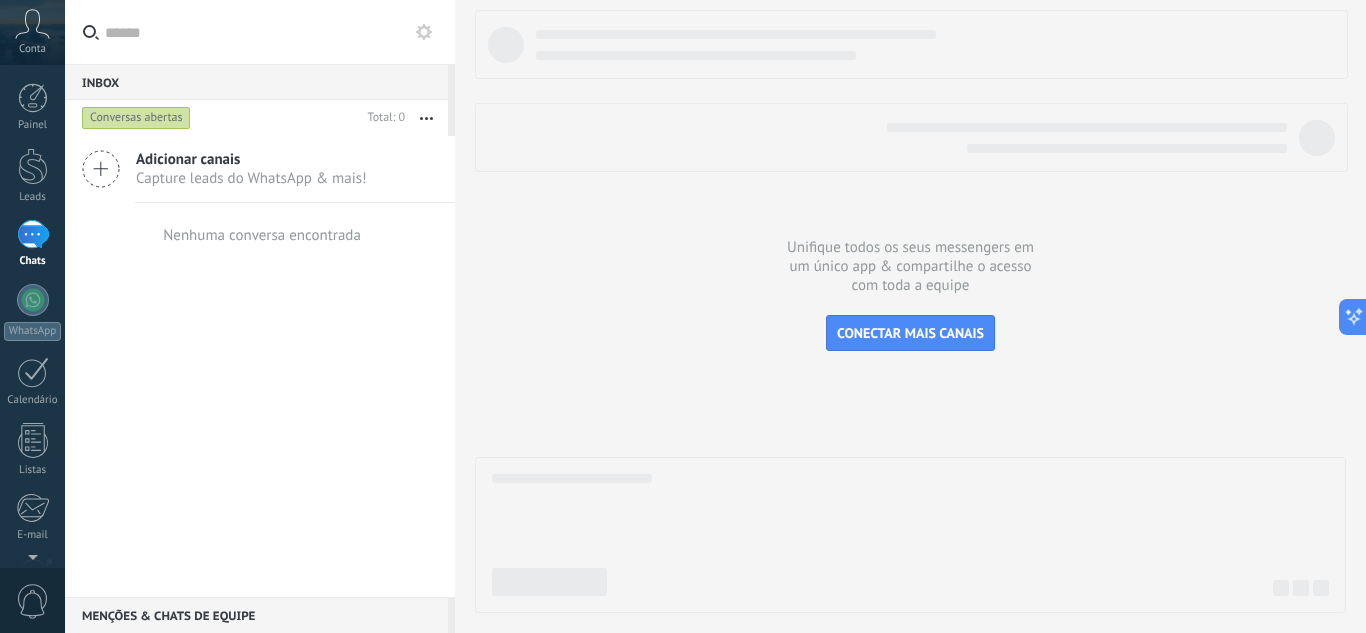 click 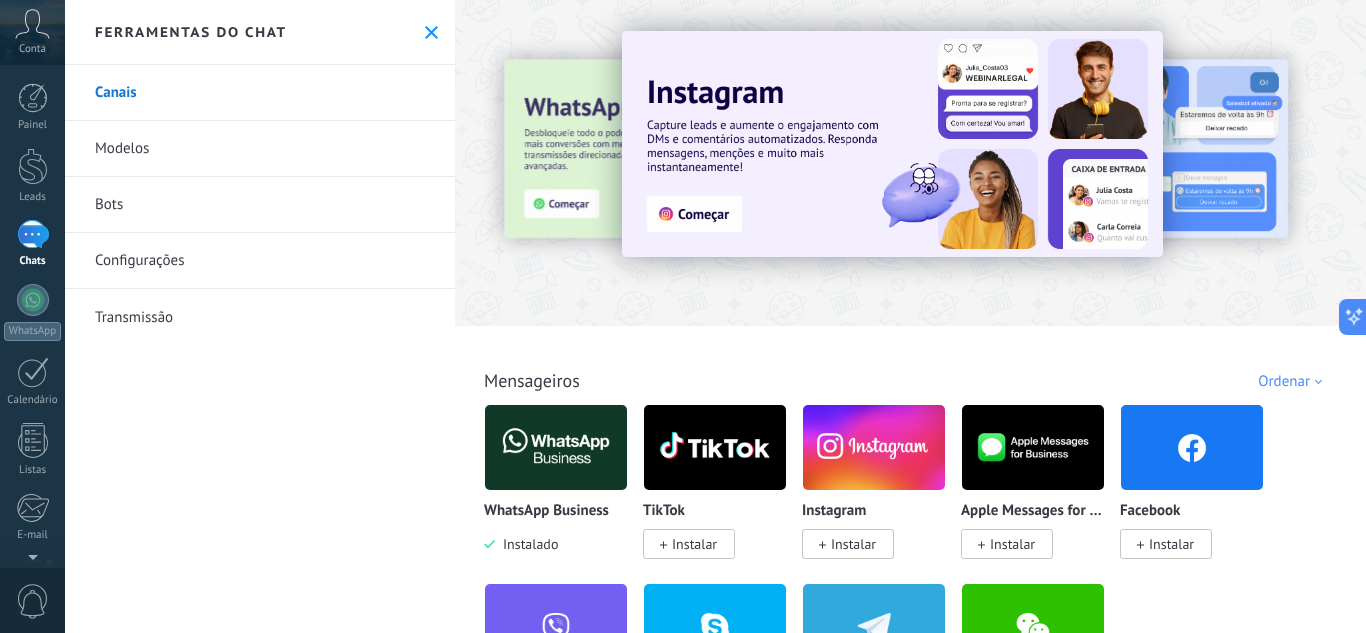 click 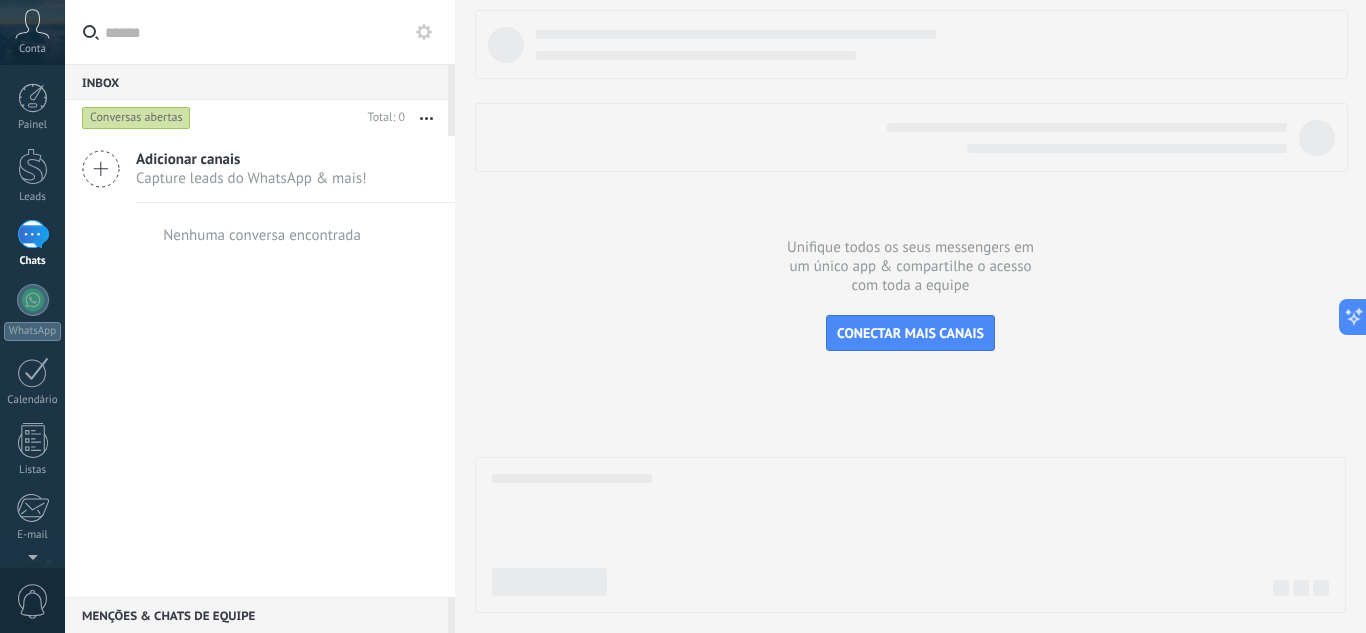 click 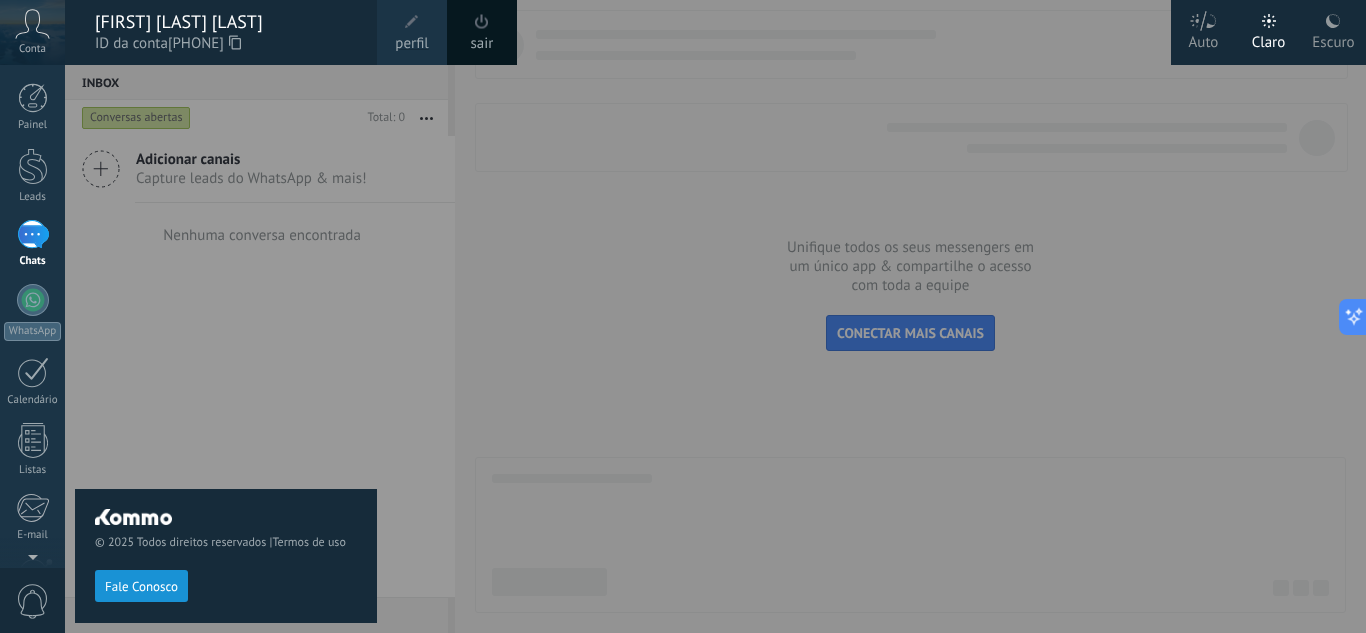 click at bounding box center (748, 316) 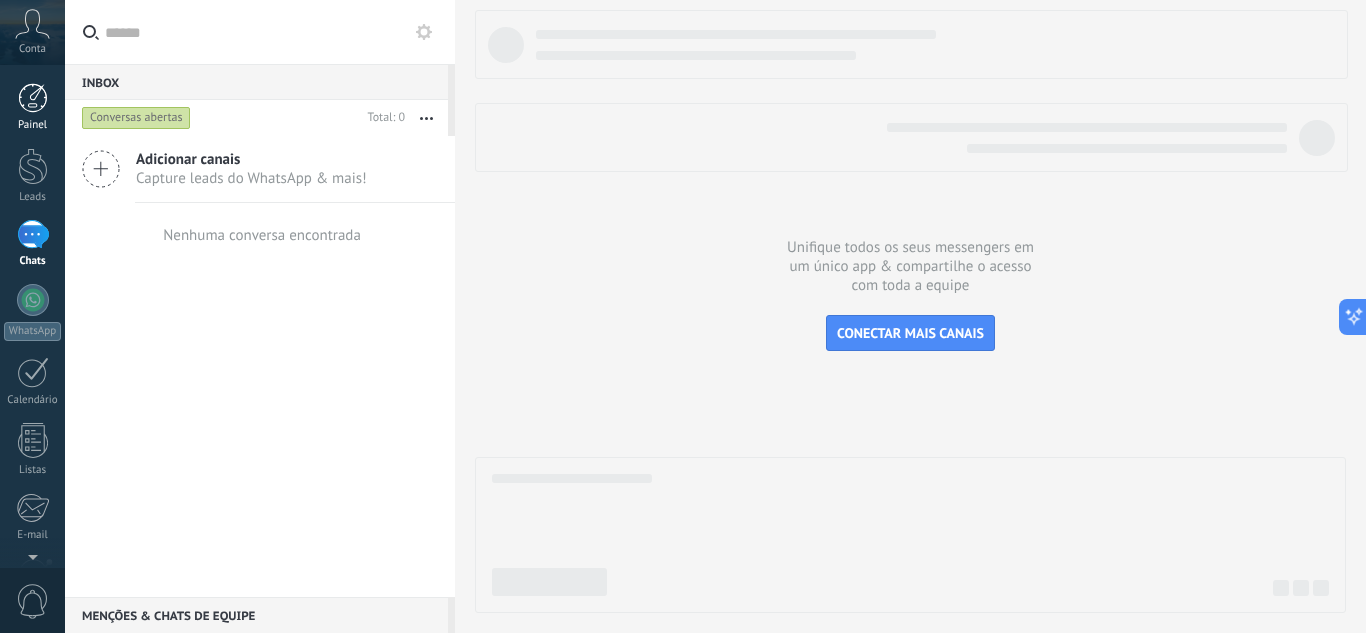 click at bounding box center (33, 98) 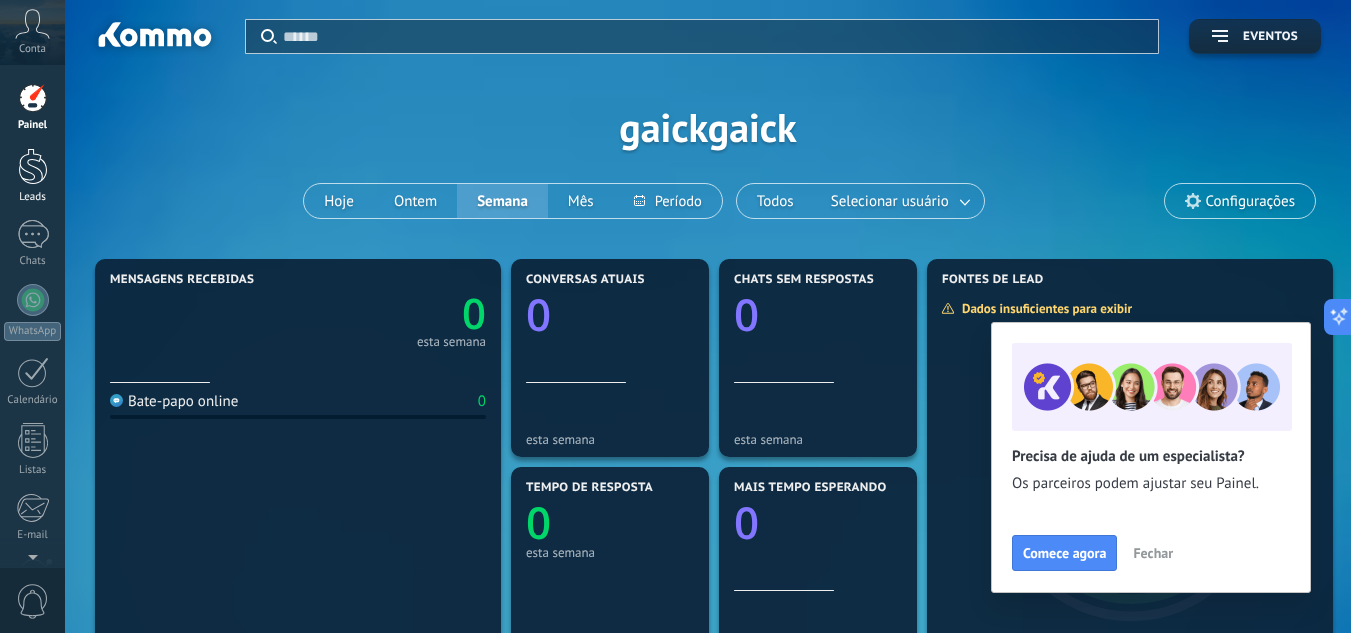 click at bounding box center [33, 166] 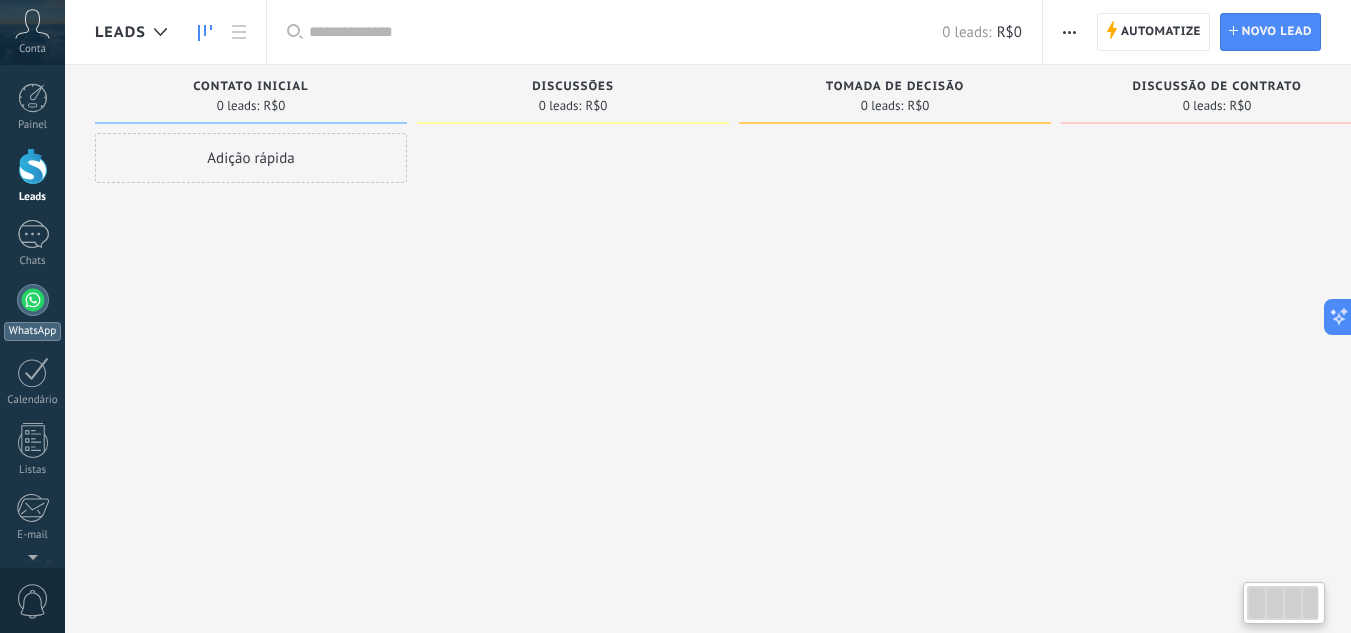click on "WhatsApp" at bounding box center (32, 312) 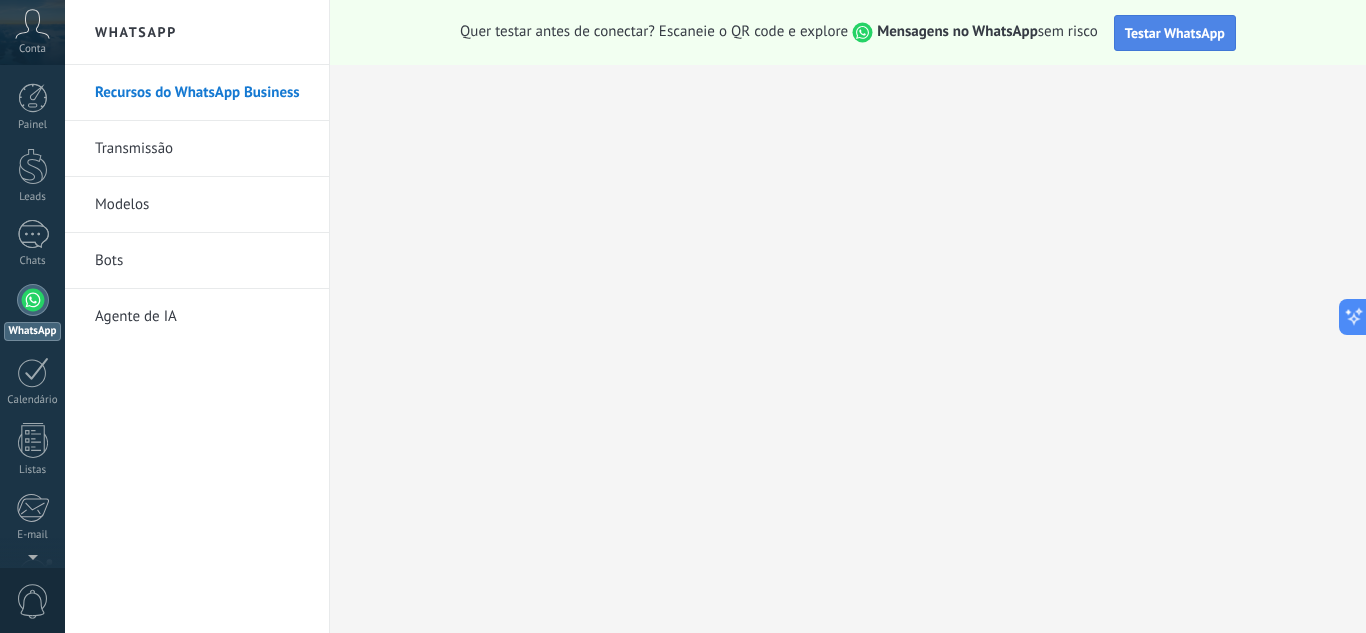 click on "Testar WhatsApp" at bounding box center (1175, 33) 